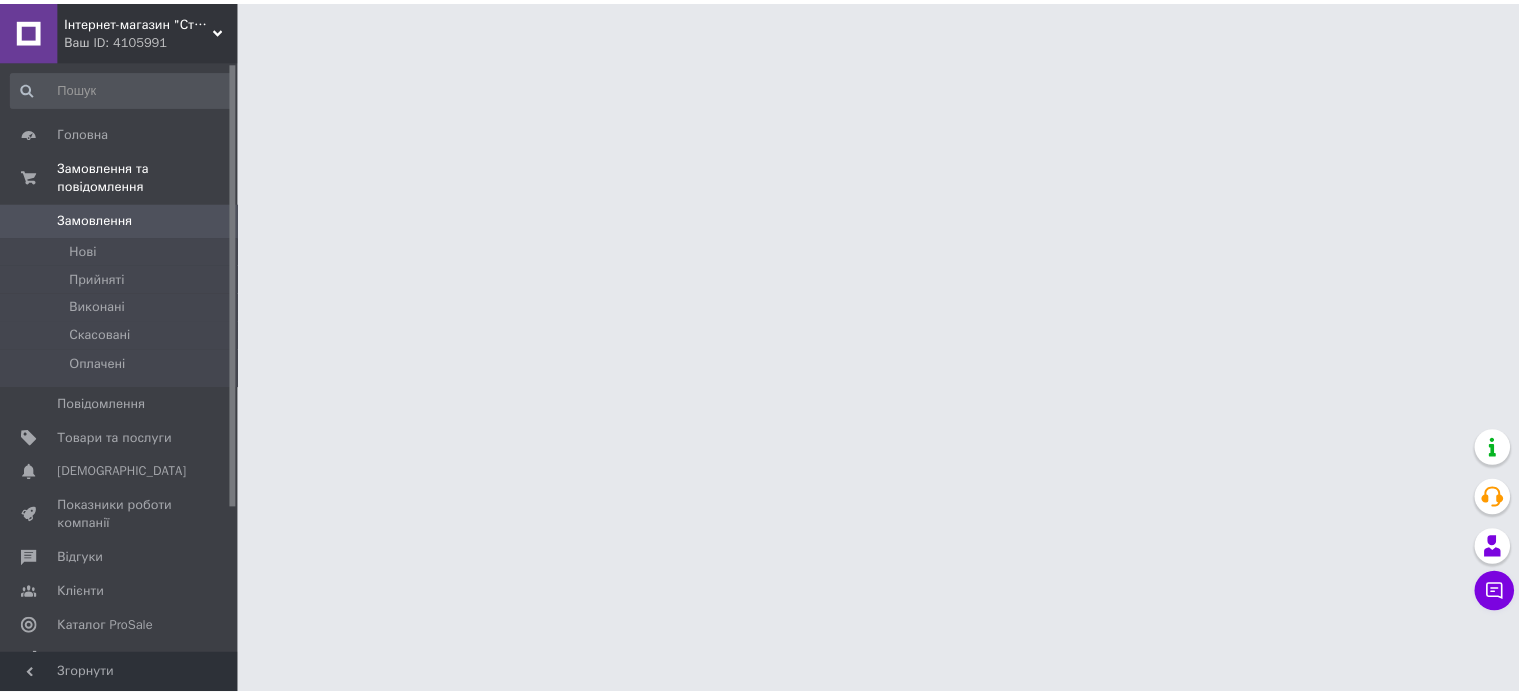 scroll, scrollTop: 0, scrollLeft: 0, axis: both 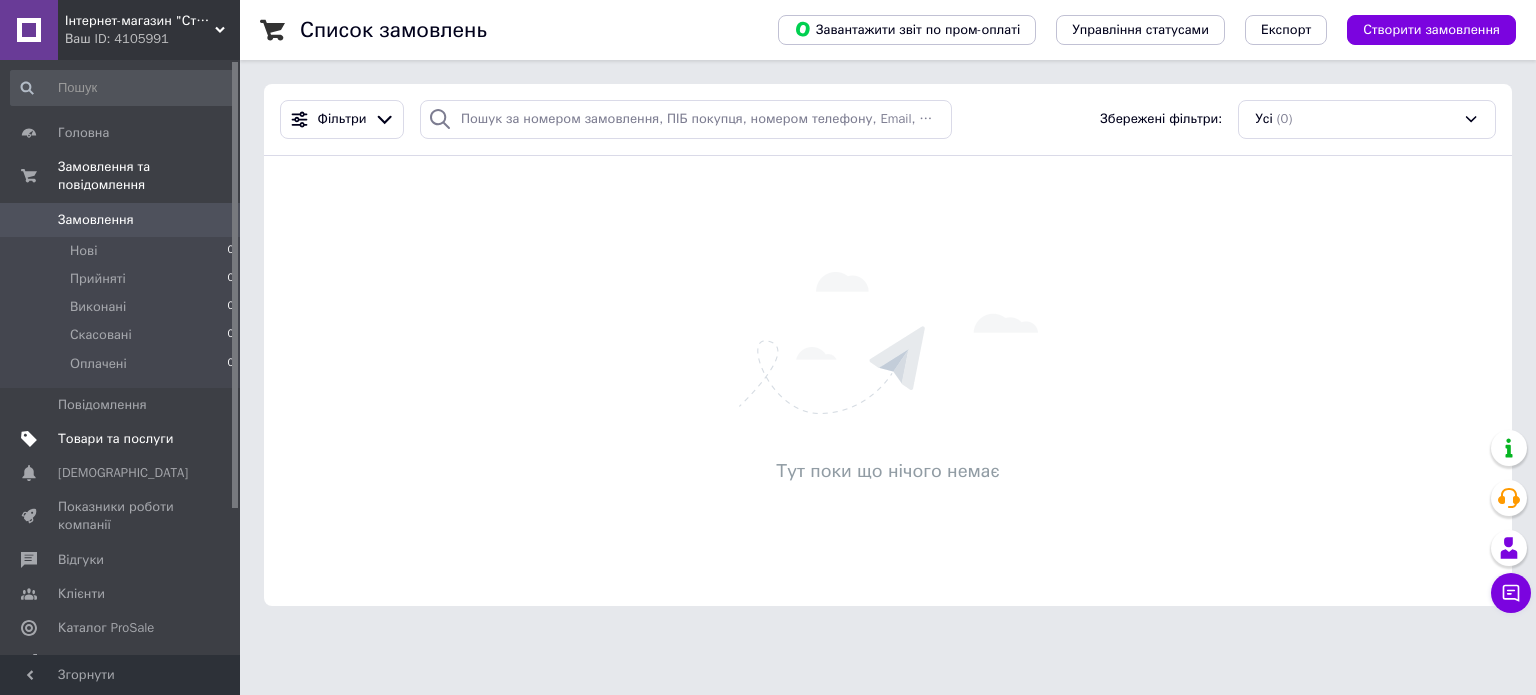 click on "Товари та послуги" at bounding box center (115, 439) 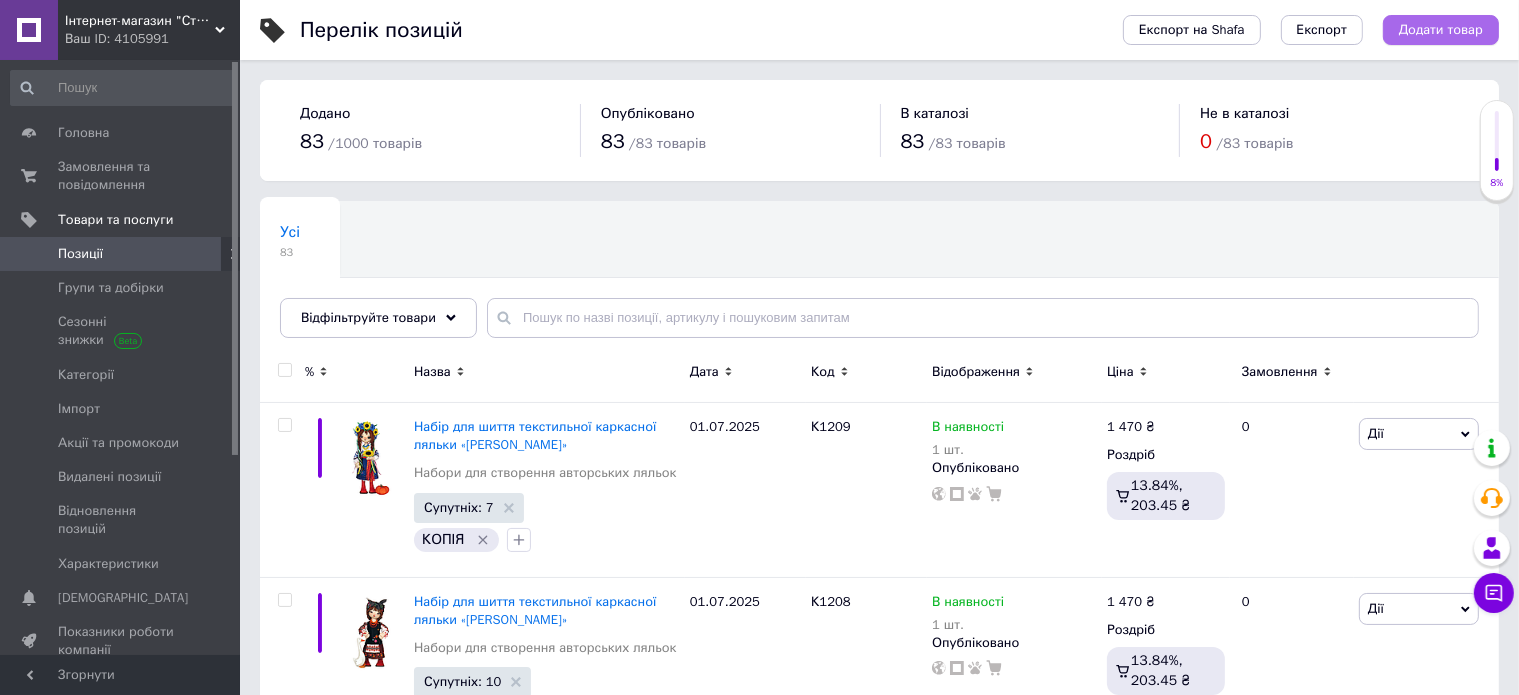click on "Додати товар" at bounding box center (1441, 30) 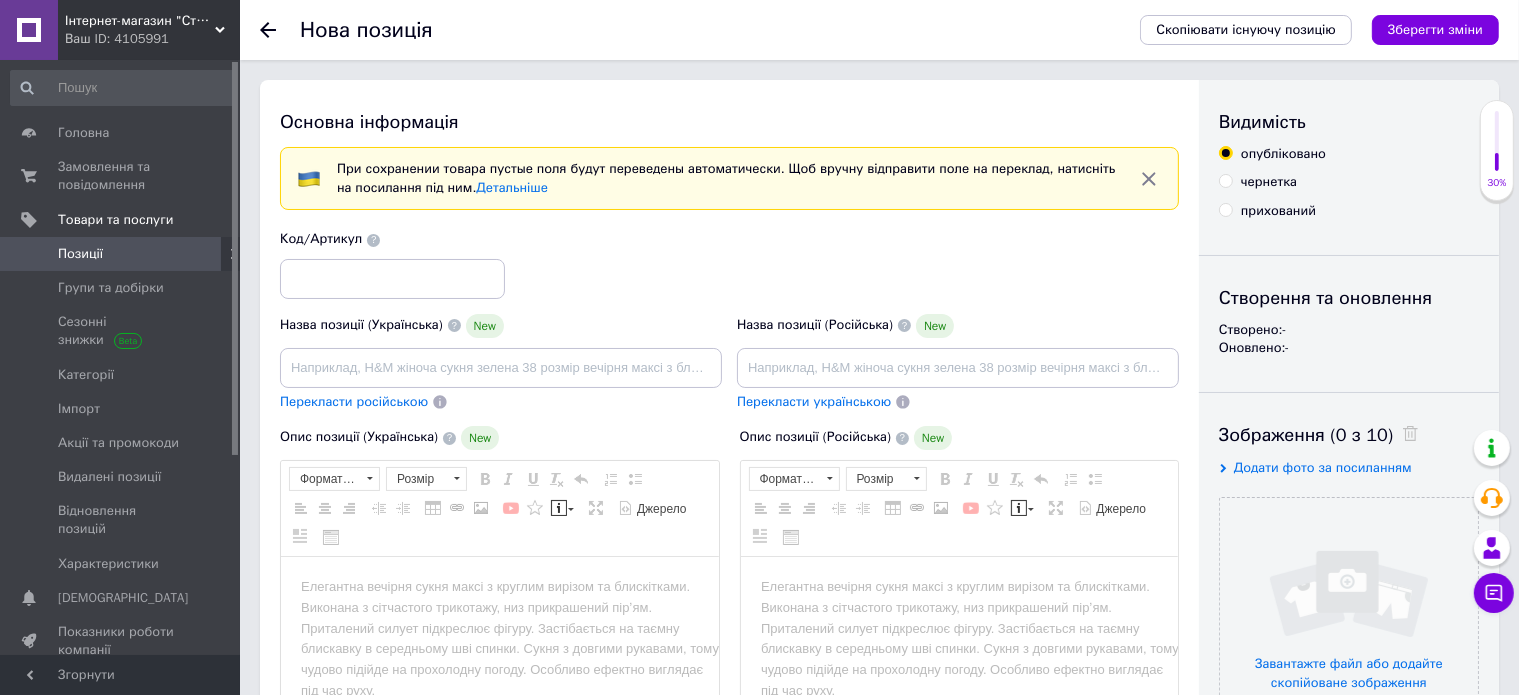 scroll, scrollTop: 0, scrollLeft: 0, axis: both 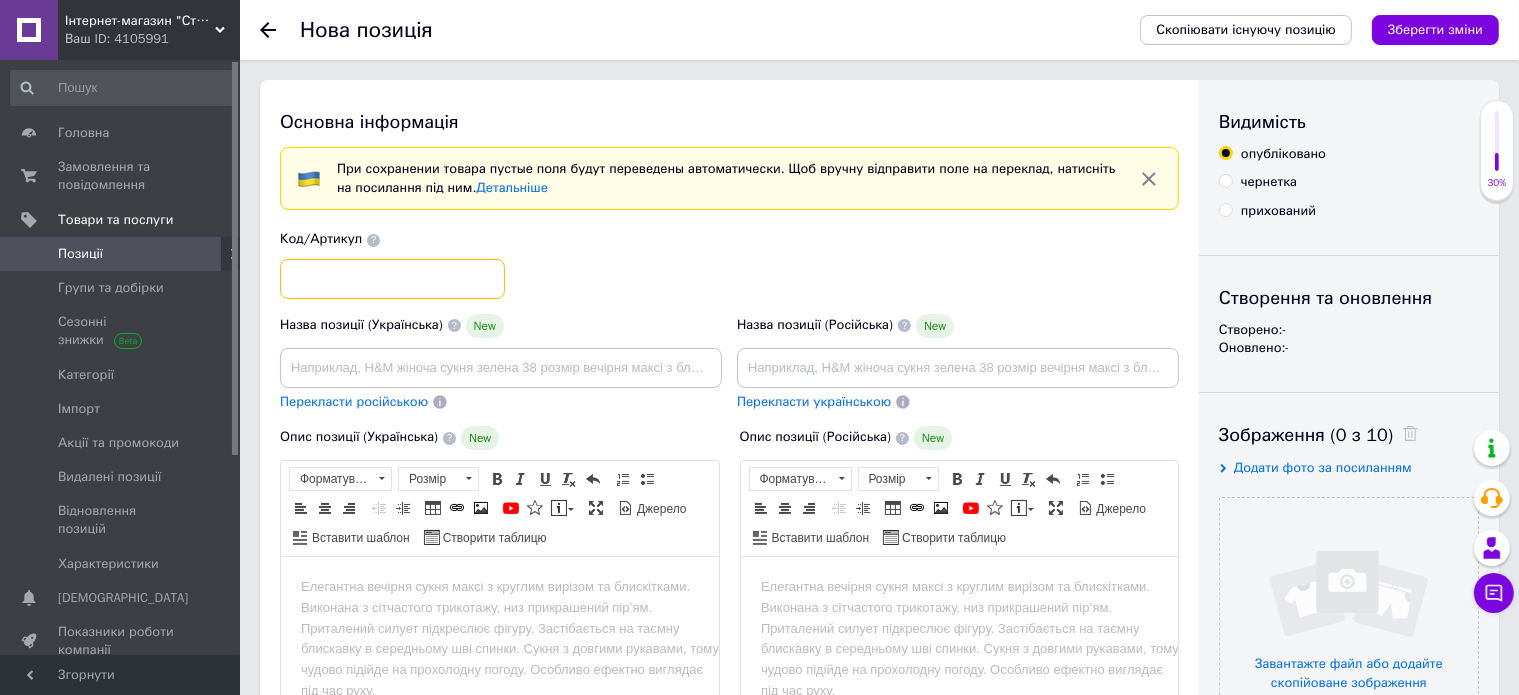 click at bounding box center (392, 279) 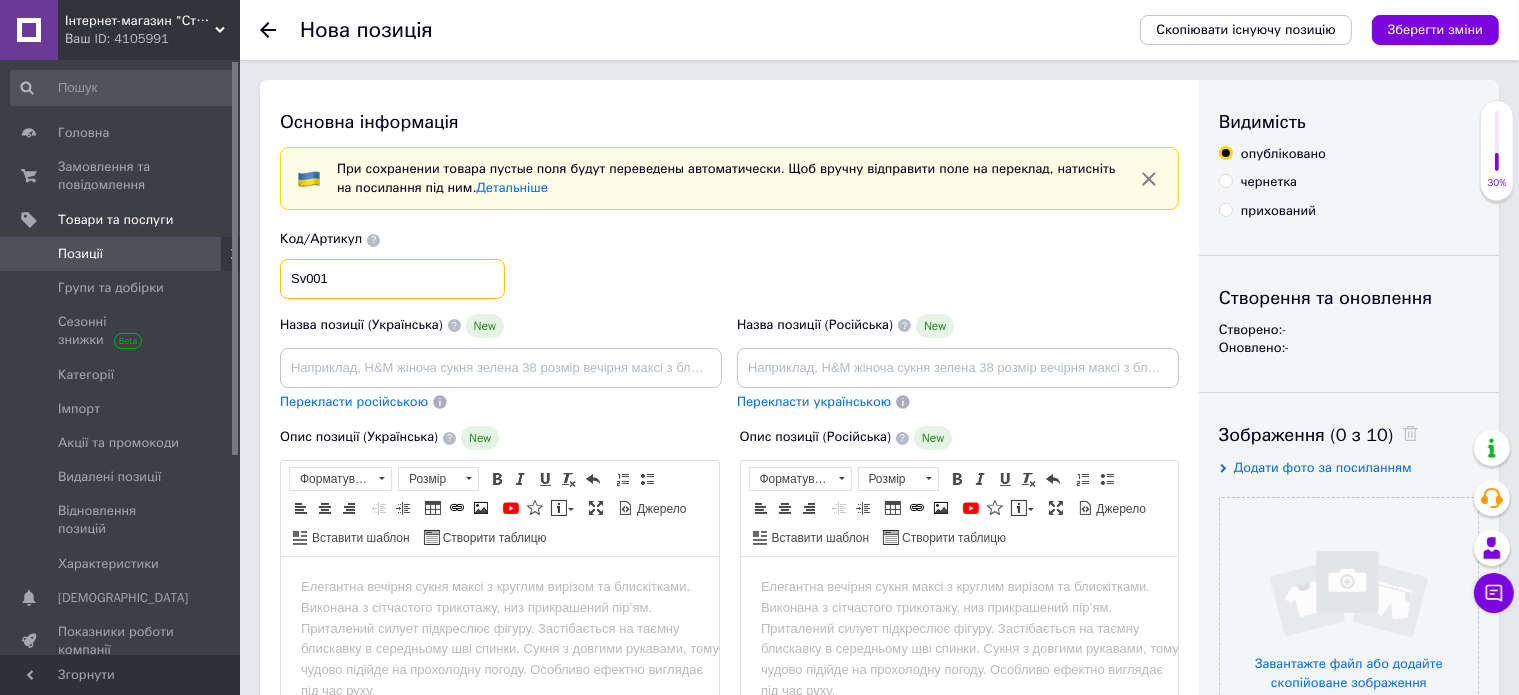 type on "Sv001" 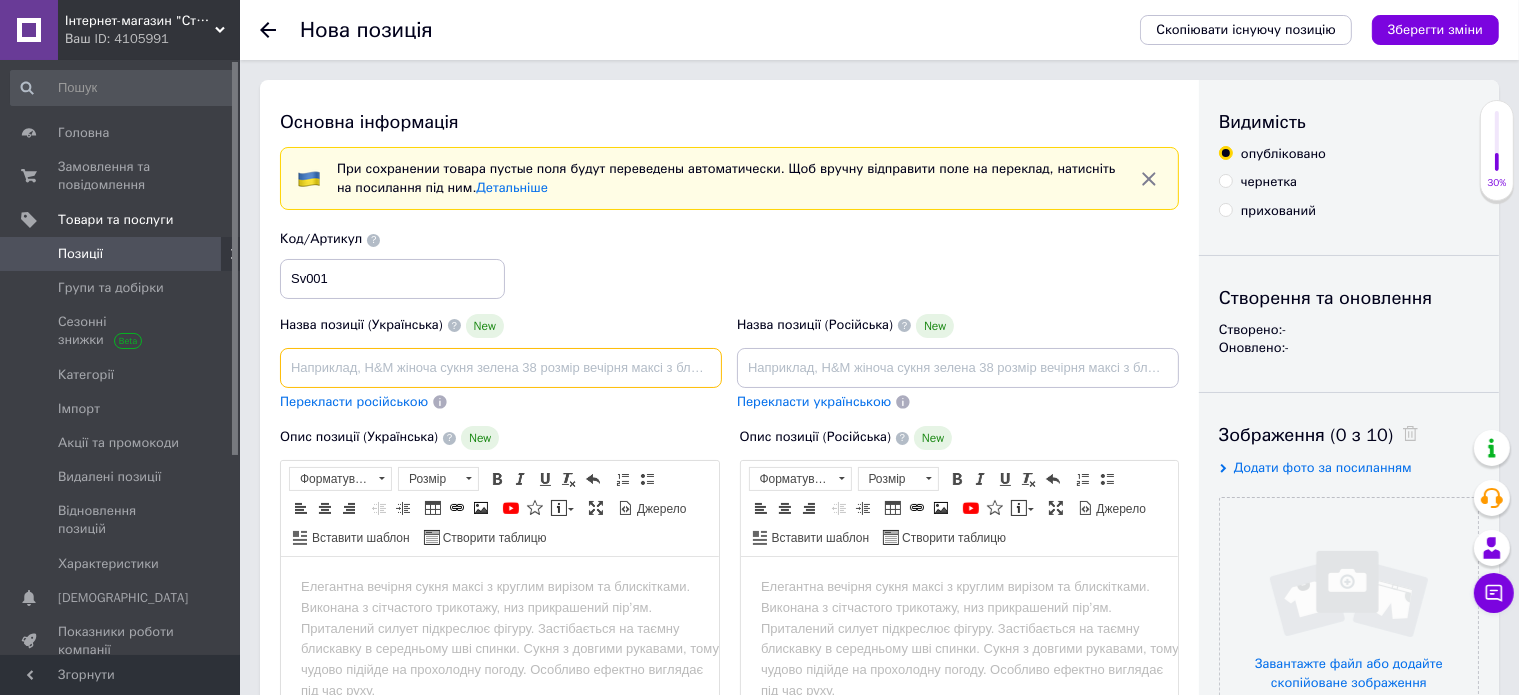 click at bounding box center [501, 368] 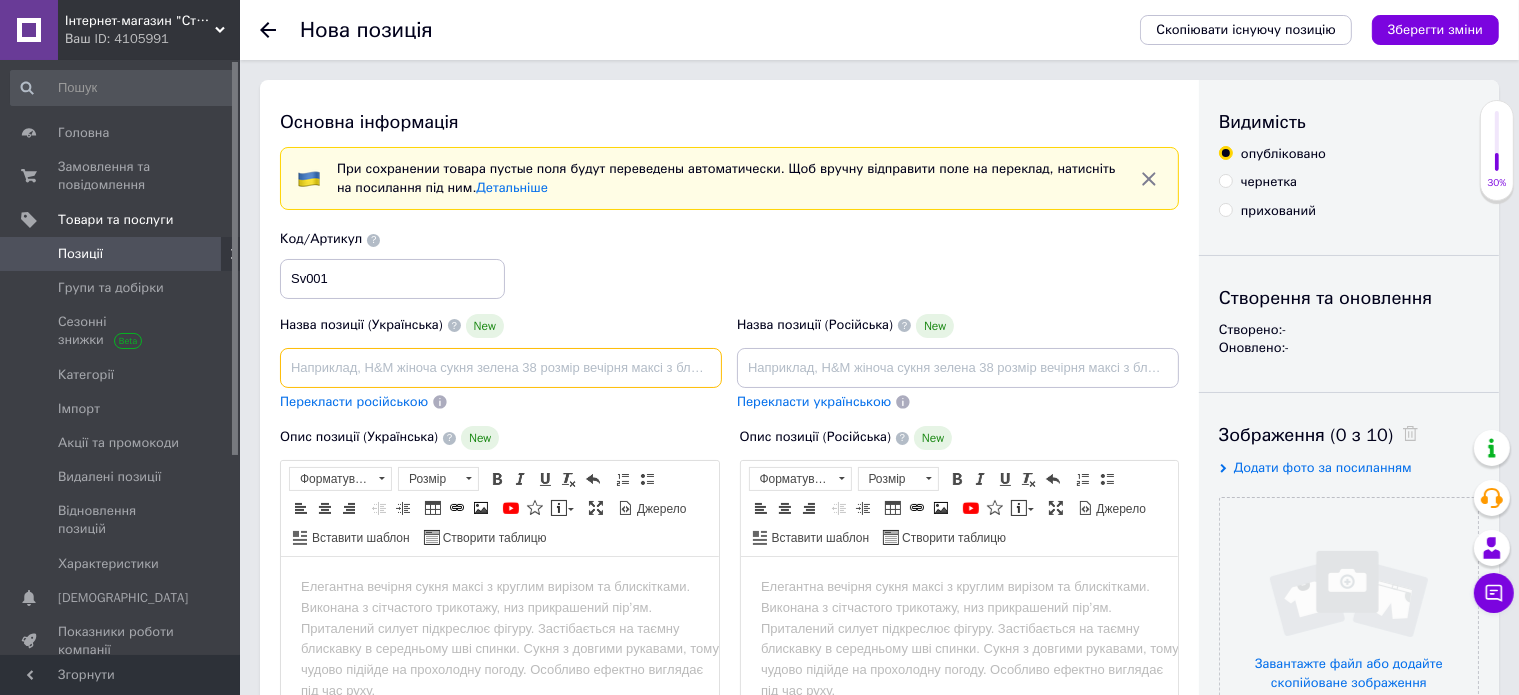 type on "М" 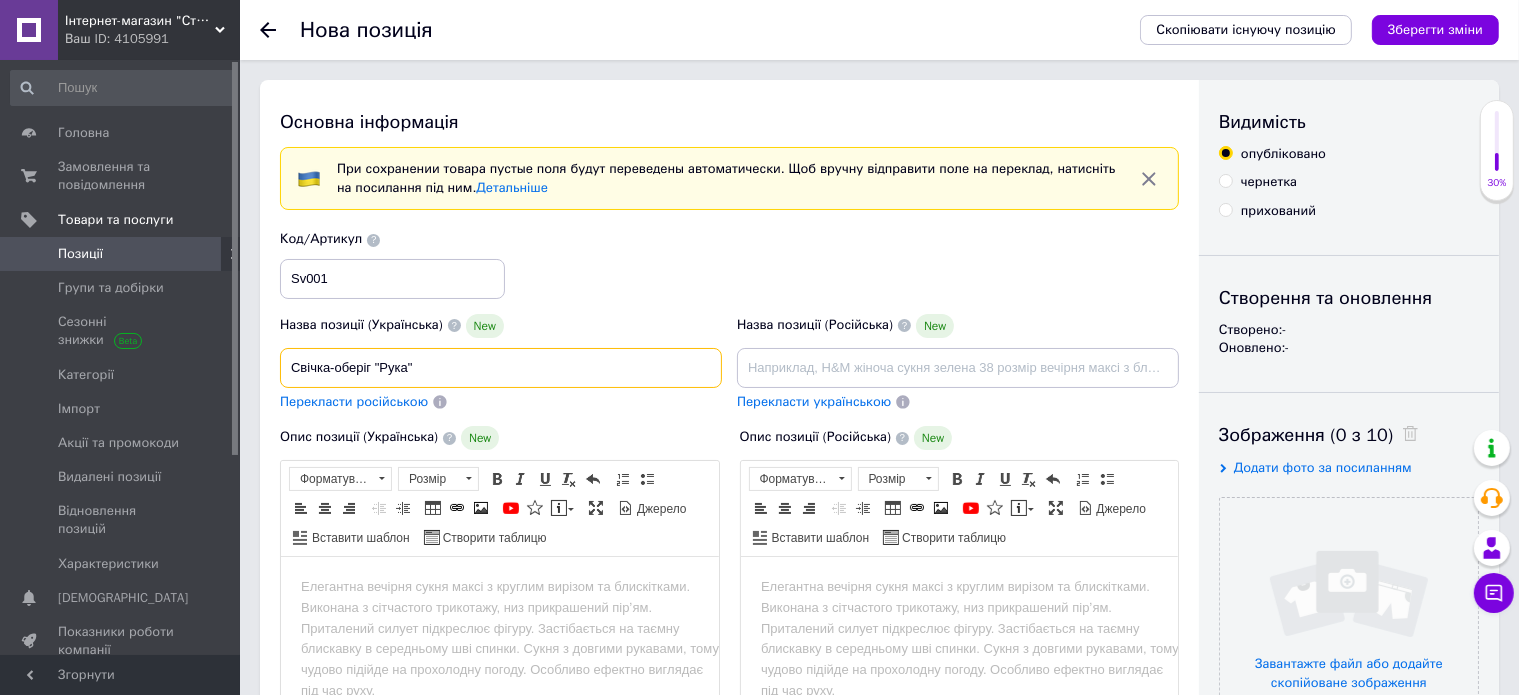 scroll, scrollTop: 200, scrollLeft: 0, axis: vertical 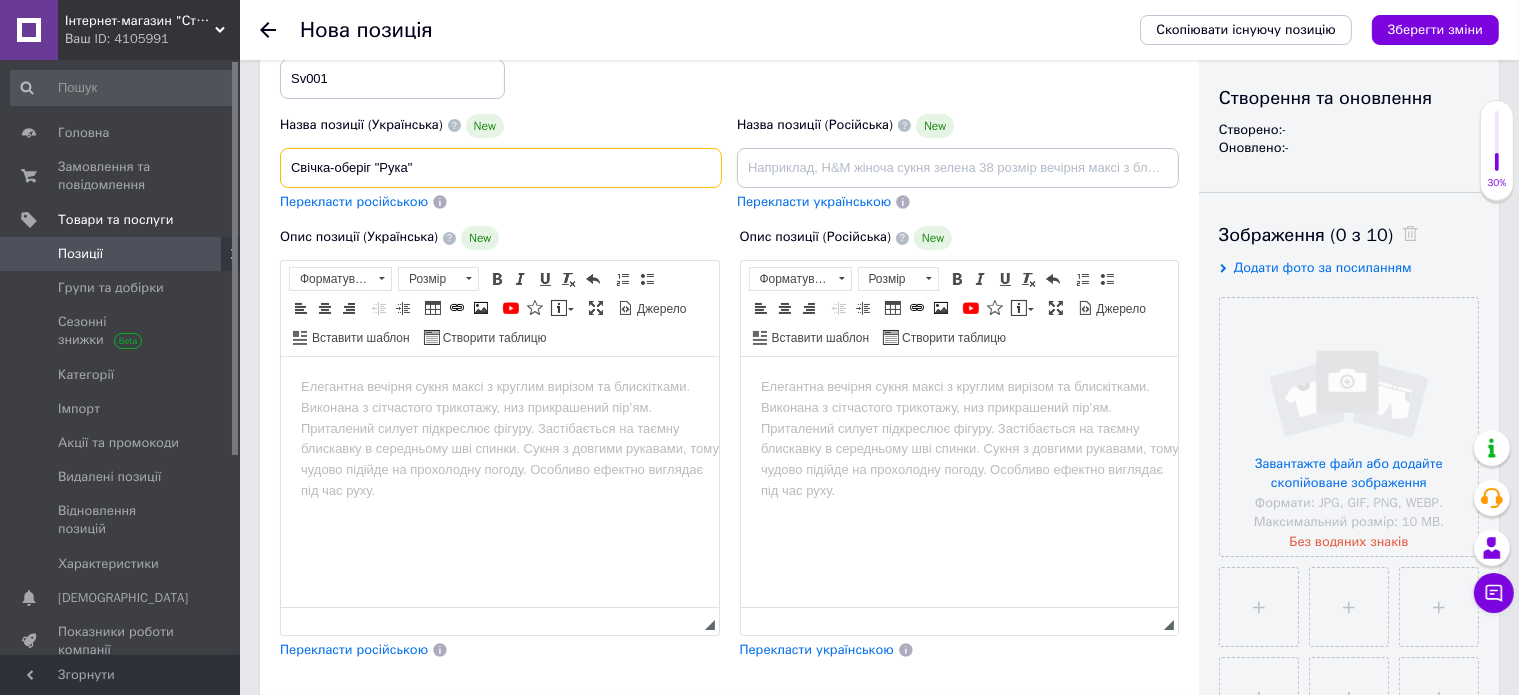 type on "Свічка-оберіг "Рука"" 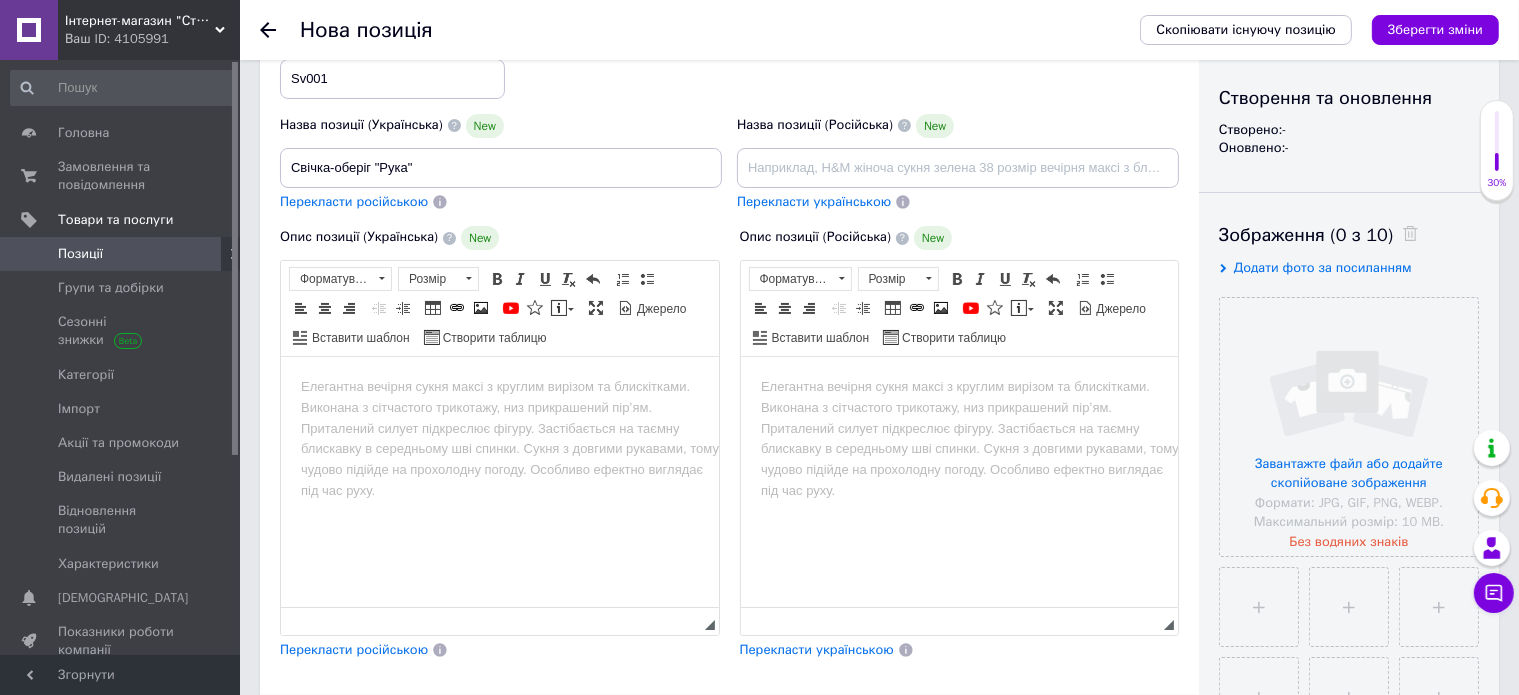 click at bounding box center [499, 387] 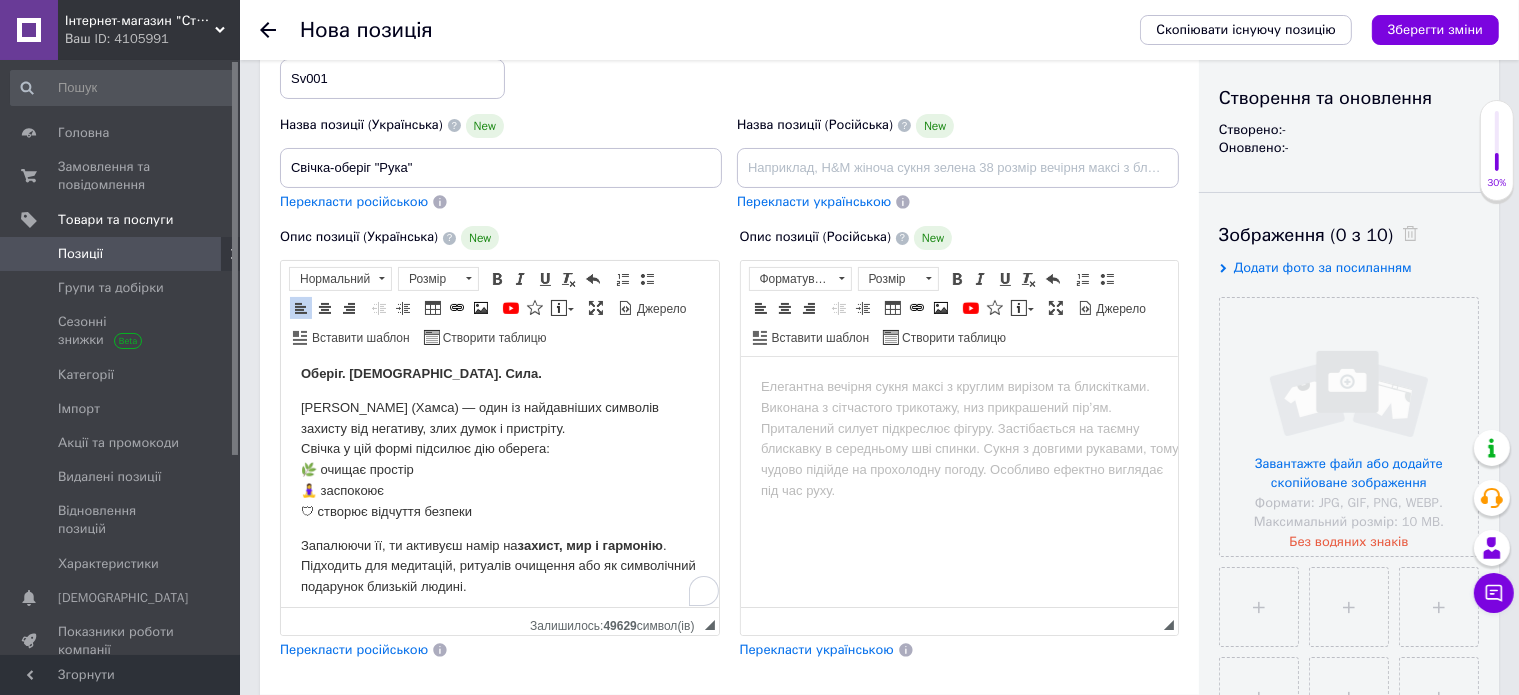 scroll, scrollTop: 24, scrollLeft: 0, axis: vertical 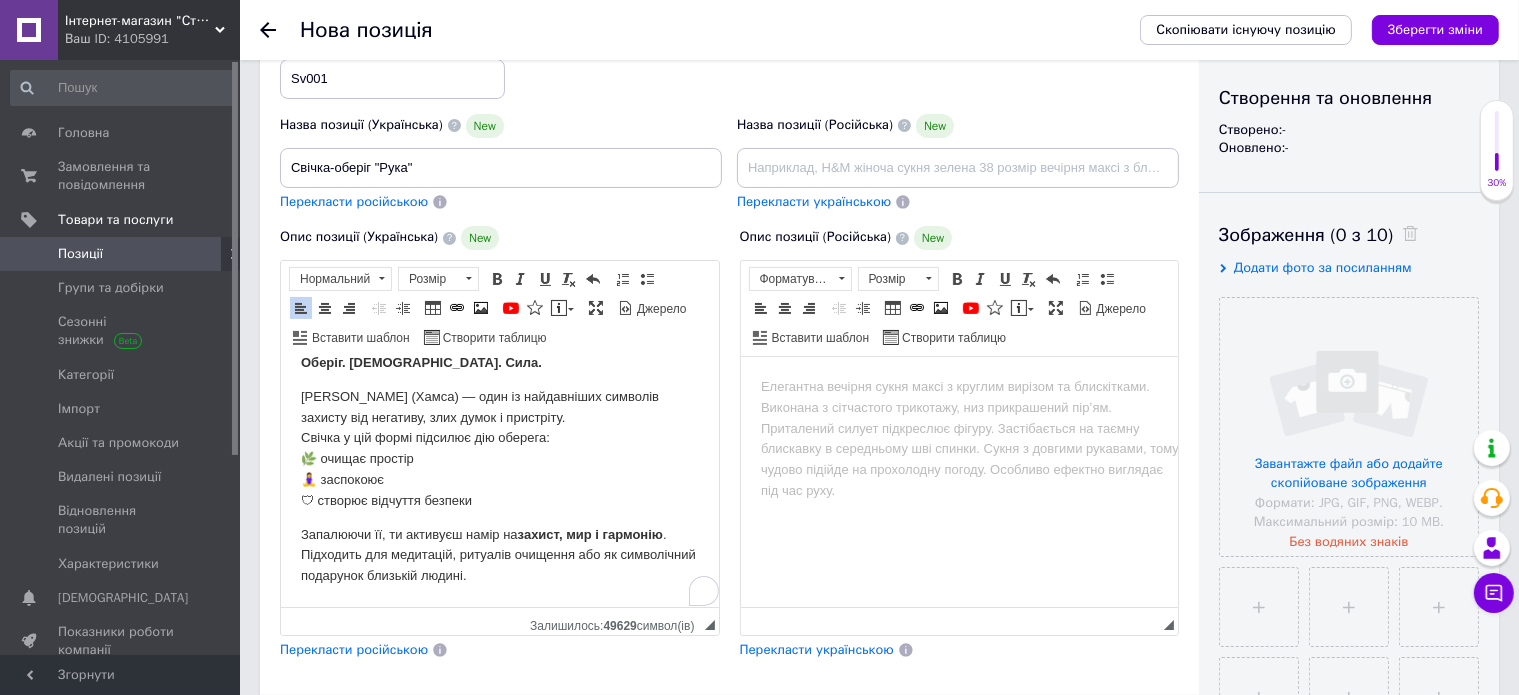 click on "[PERSON_NAME] (Хамса) — один із найдавніших символів захисту від негативу, злих думок і пристріту. Свічка у цій формі підсилює дію оберега: 🌿 очищає простір 🧘‍♀️ заспокоює 🛡 створює відчуття безпеки" at bounding box center (499, 449) 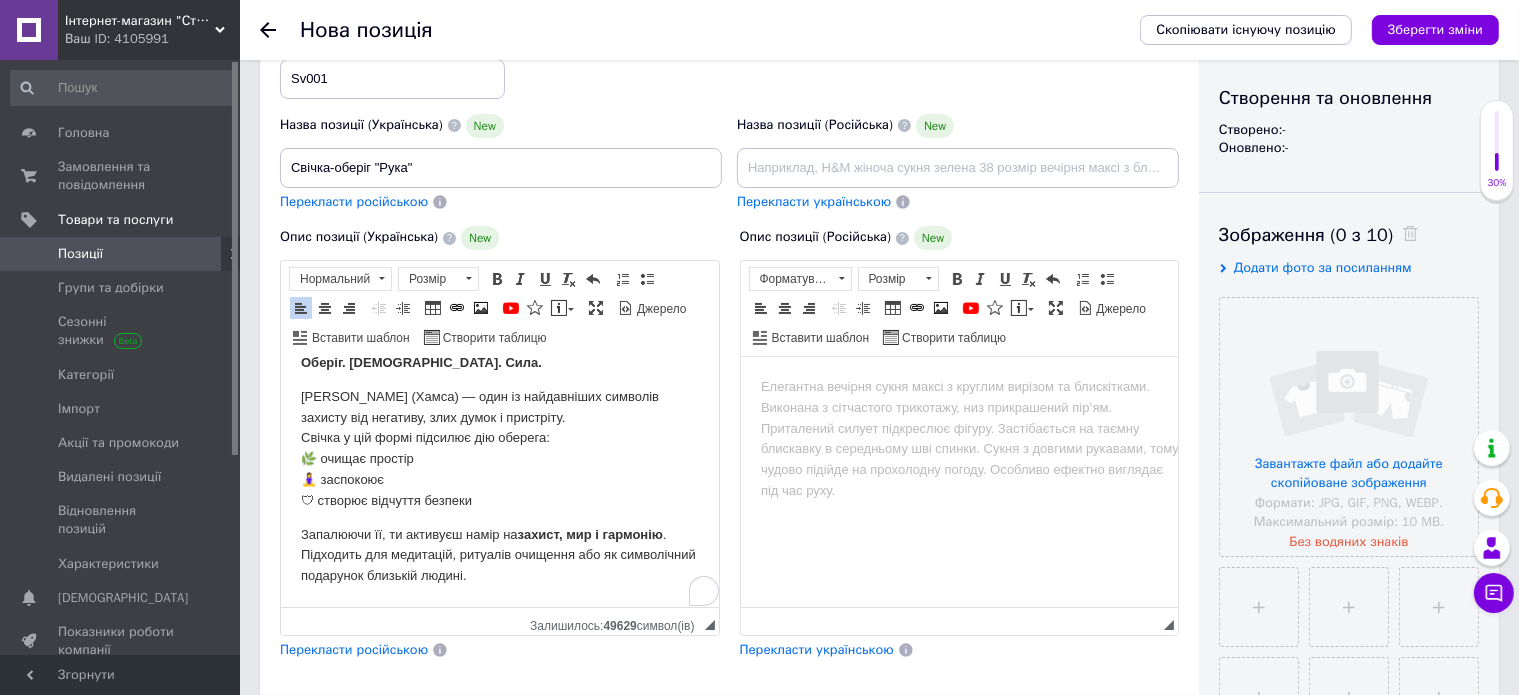 type 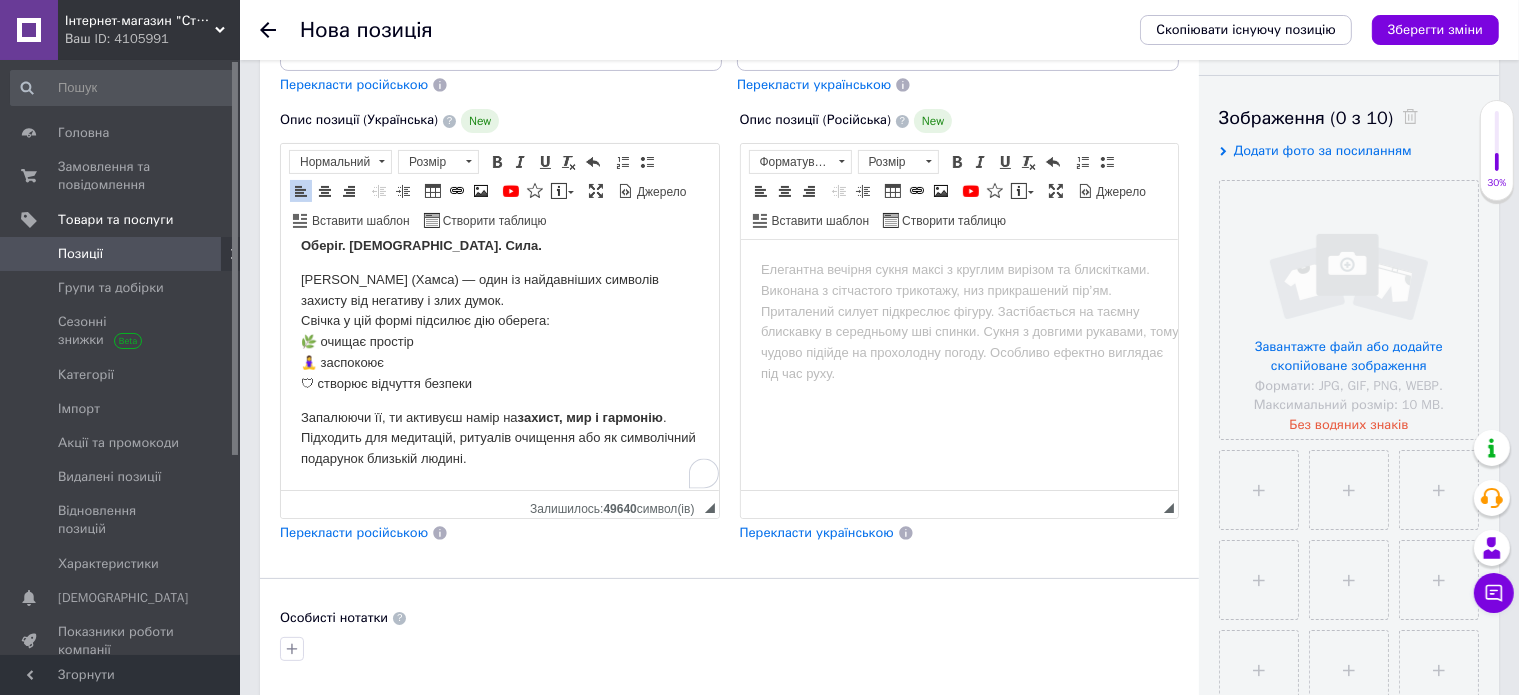 scroll, scrollTop: 400, scrollLeft: 0, axis: vertical 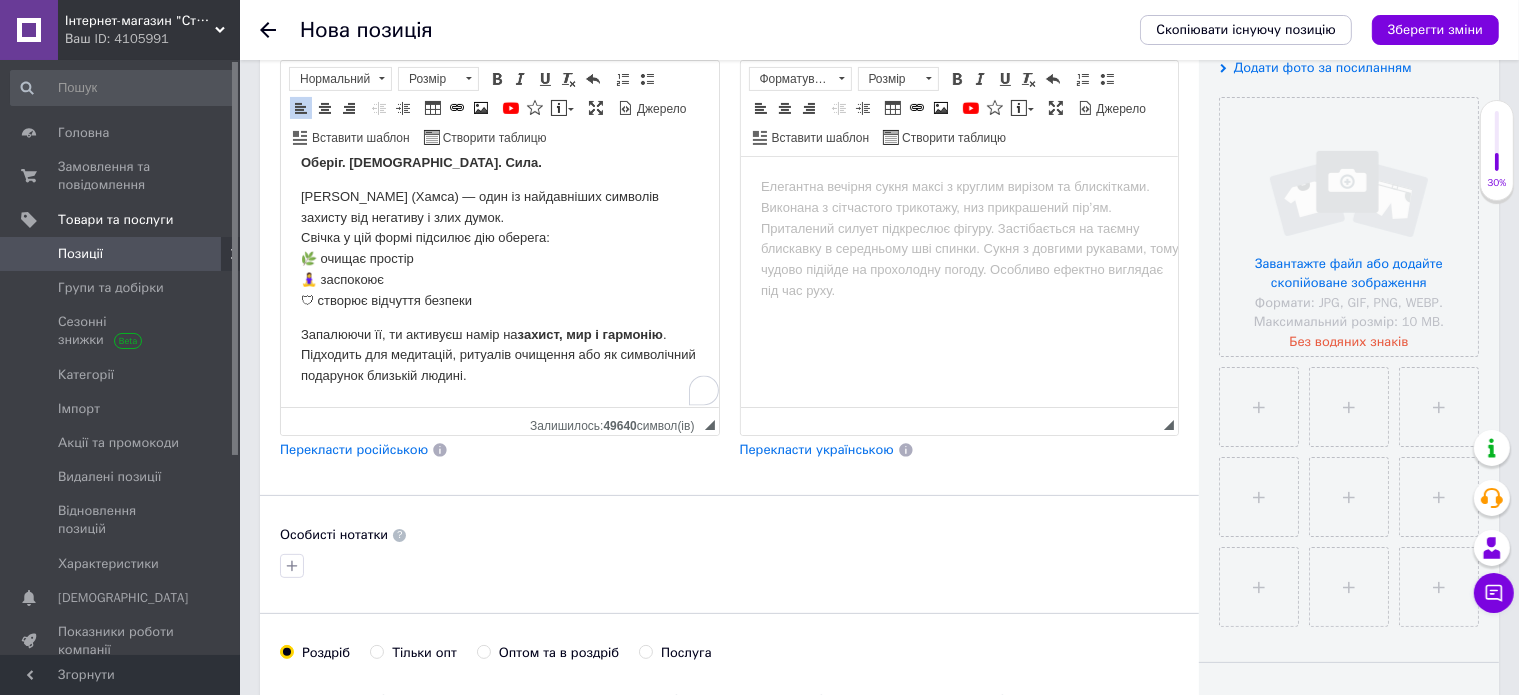 click on "Запалюючи її, ти активуєш намір на  захист, мир і гармонію . Підходить для медитацій, ритуалів очищення або як символічний подарунок близькій людині." at bounding box center (499, 356) 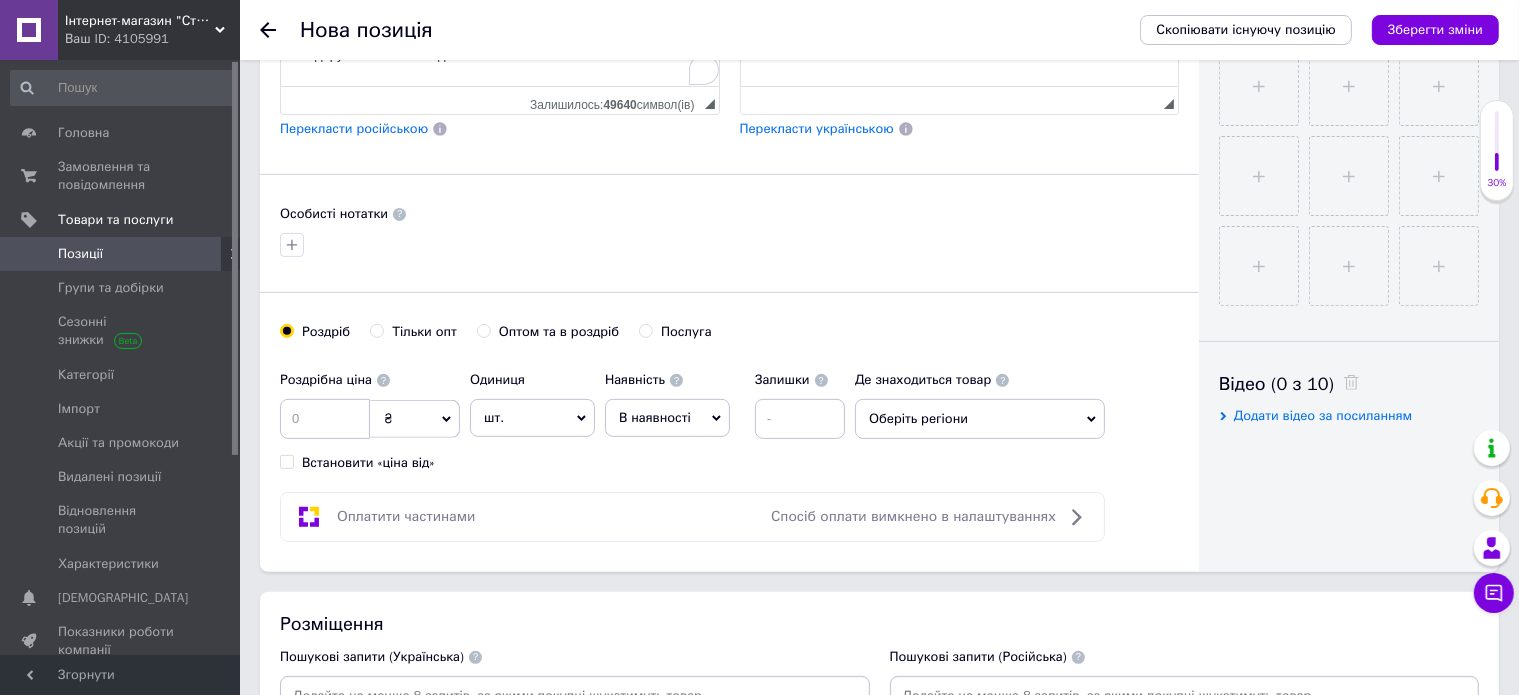 scroll, scrollTop: 800, scrollLeft: 0, axis: vertical 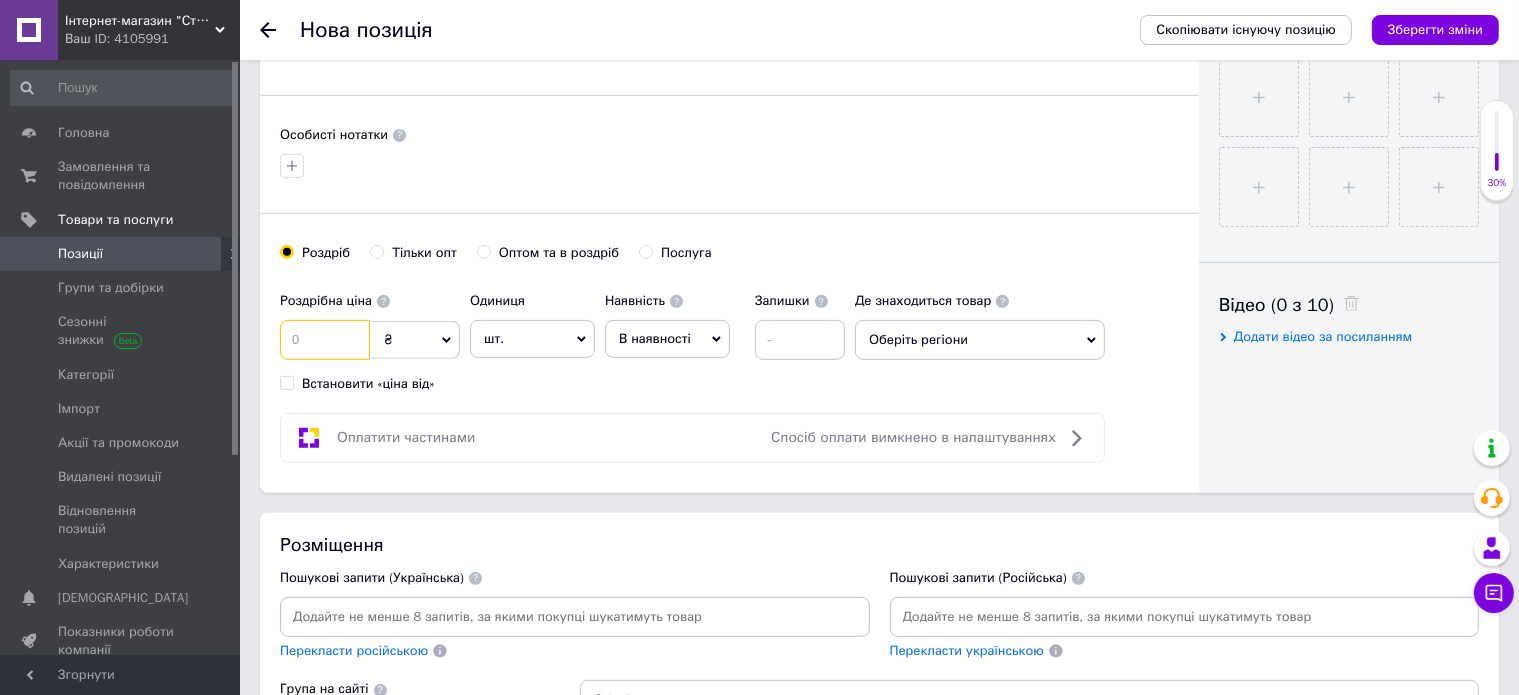 click at bounding box center (325, 340) 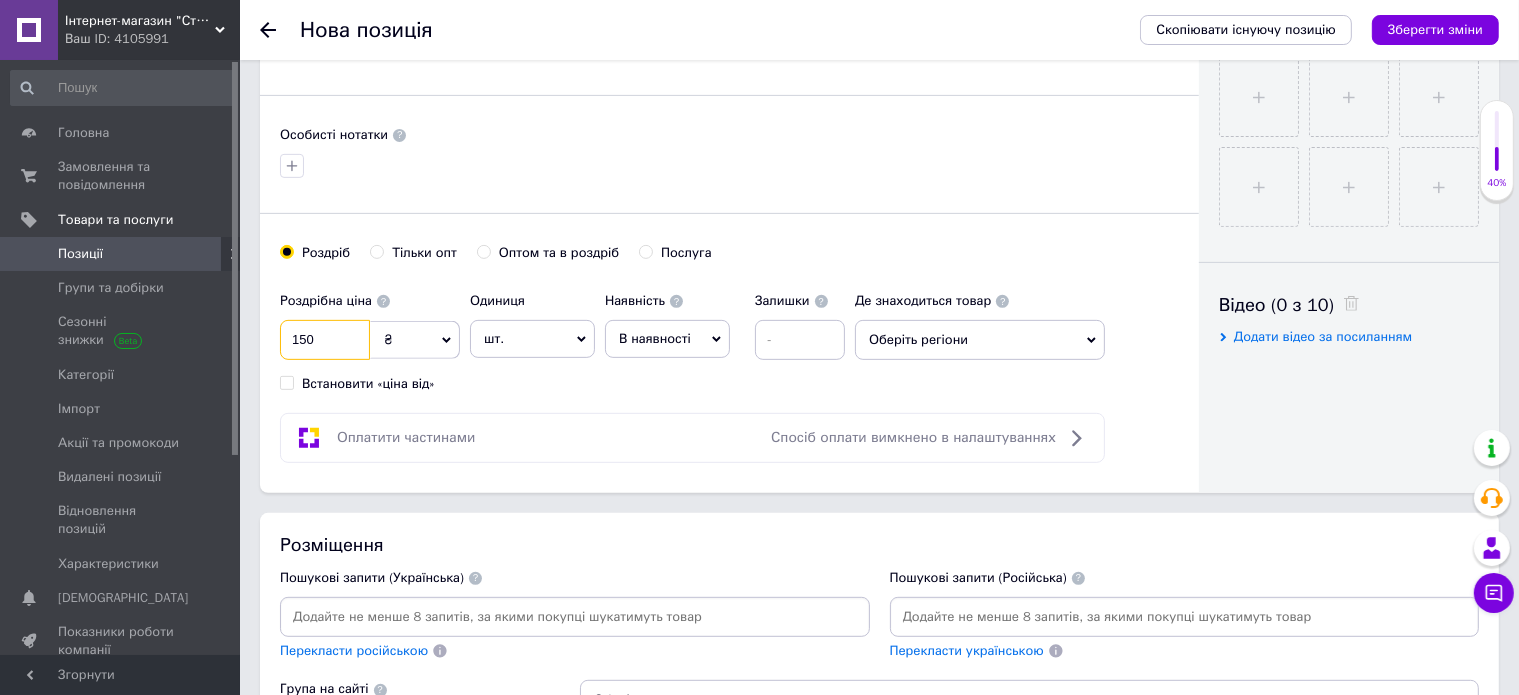 scroll, scrollTop: 1000, scrollLeft: 0, axis: vertical 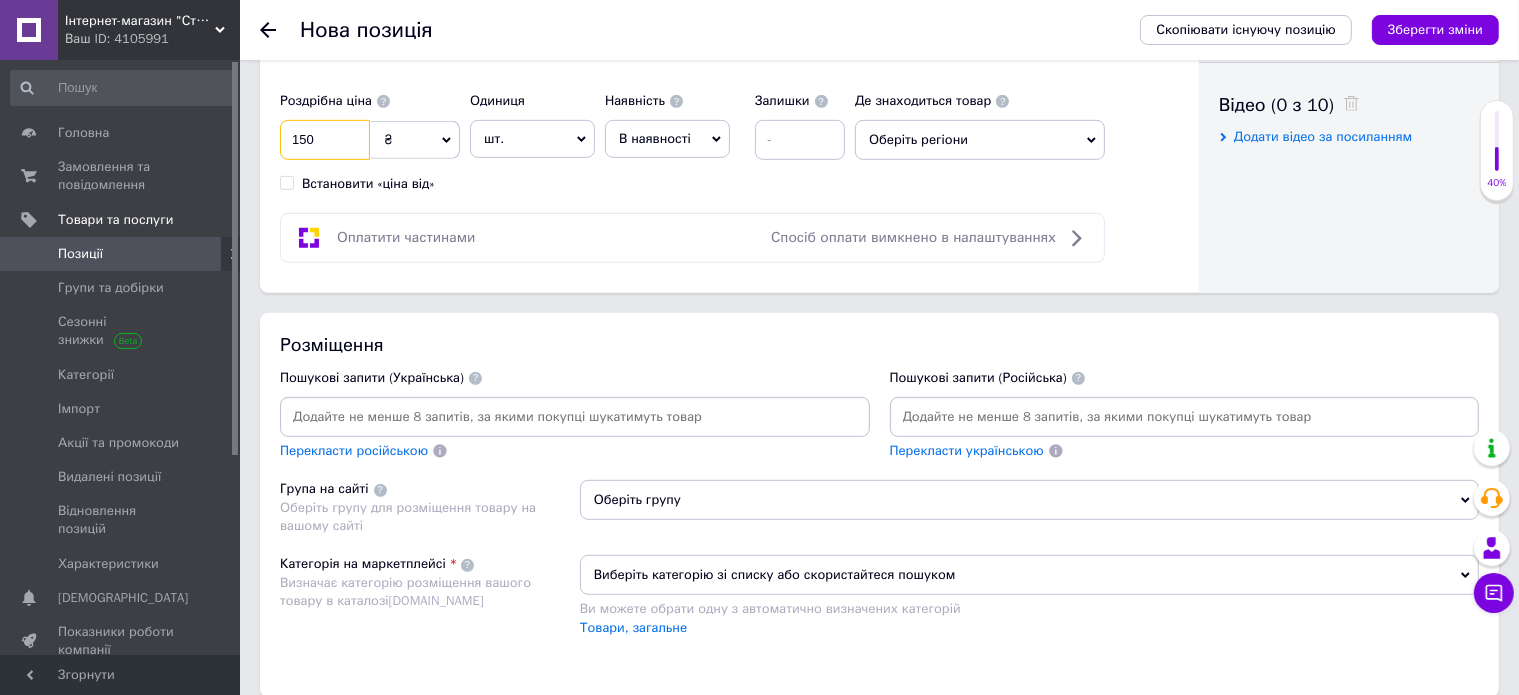 type on "150" 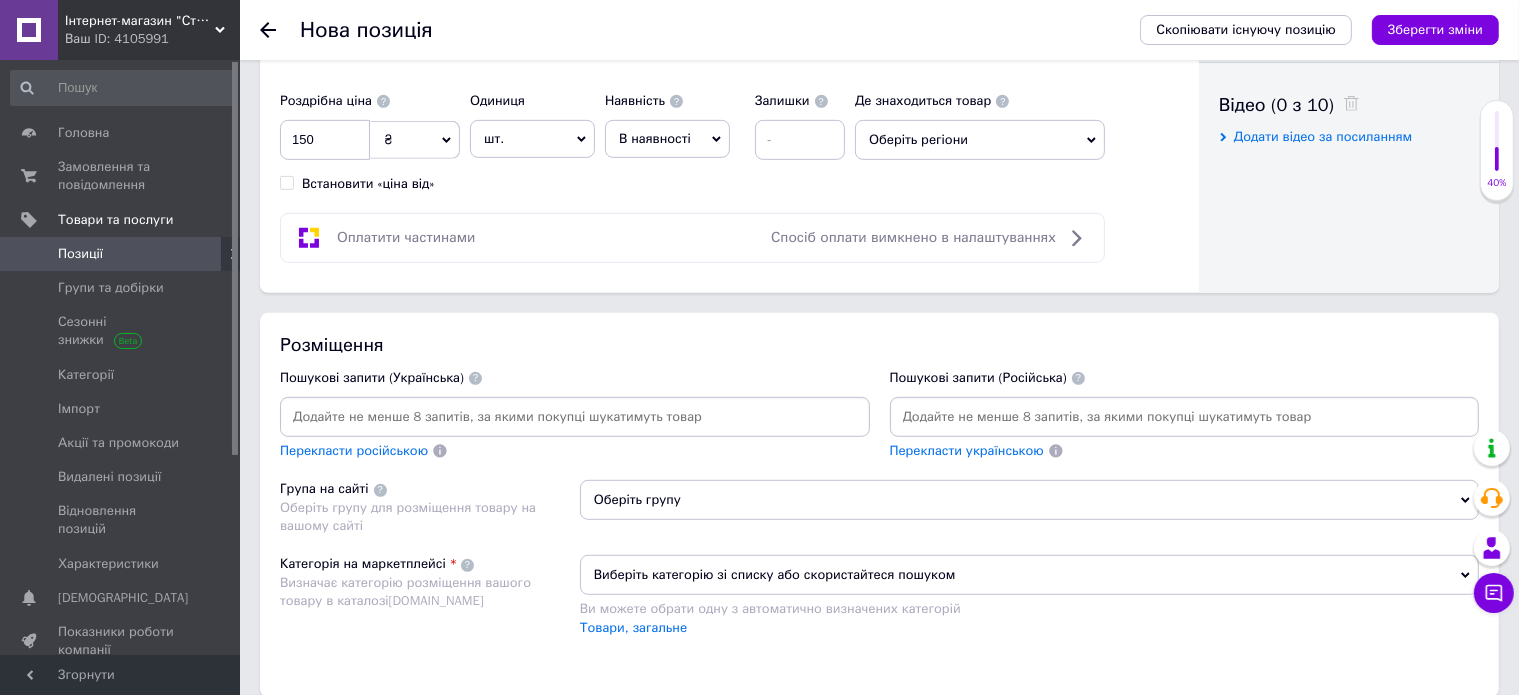 click on "Оберіть регіони" at bounding box center [980, 140] 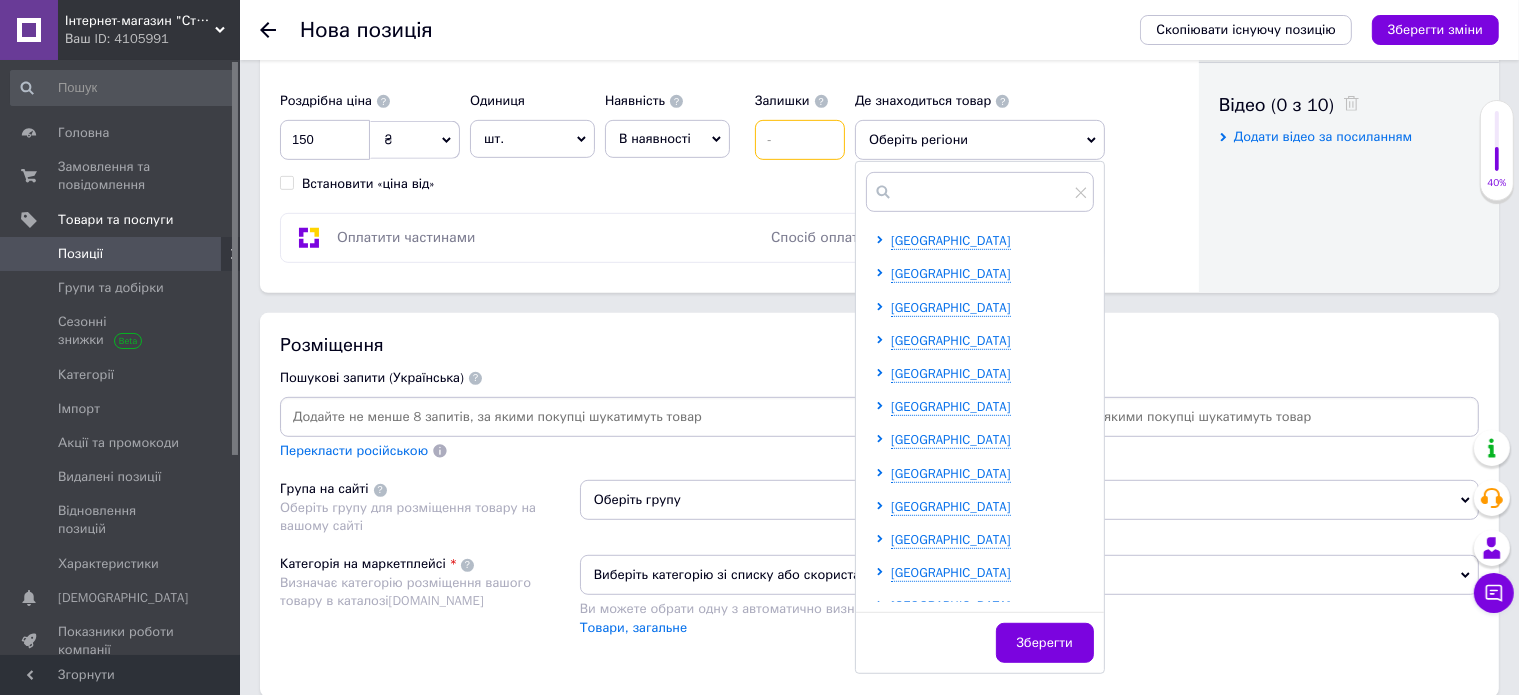 click at bounding box center (800, 140) 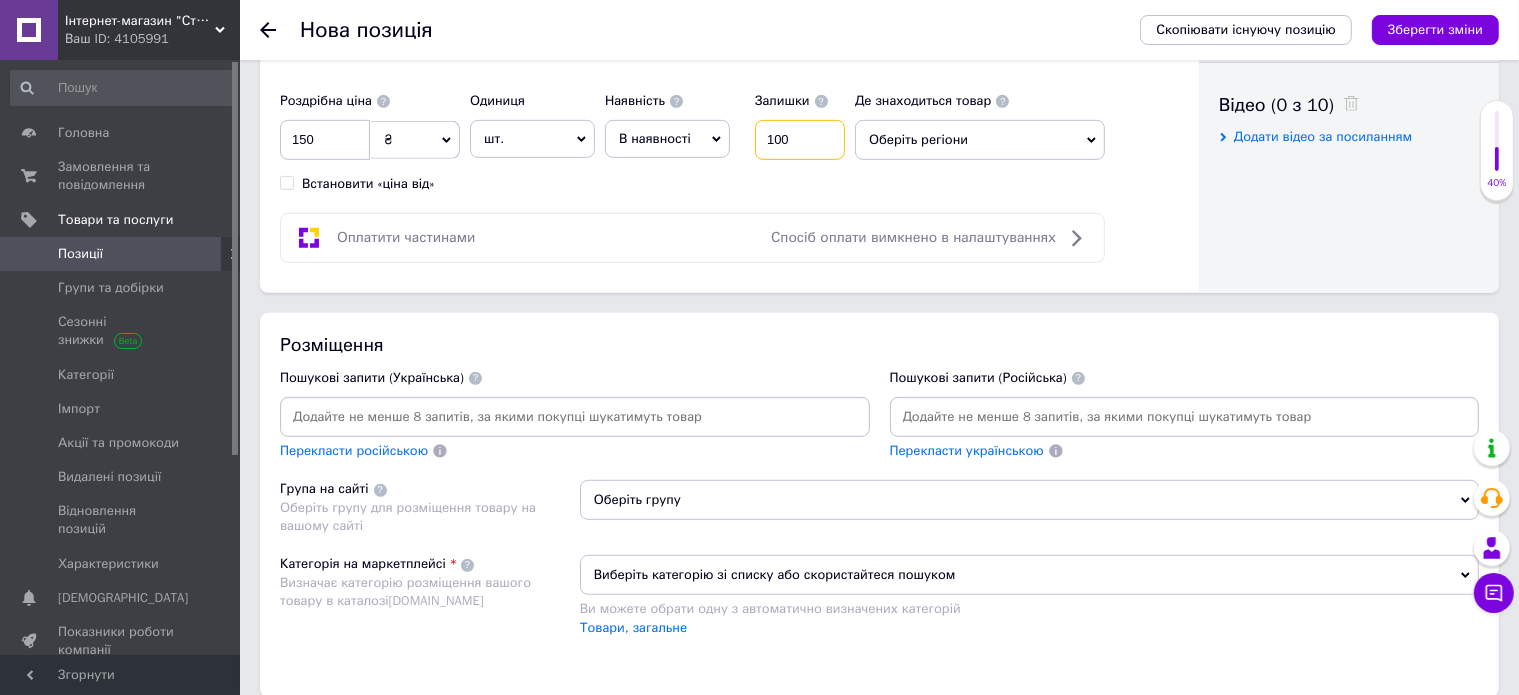 type on "100" 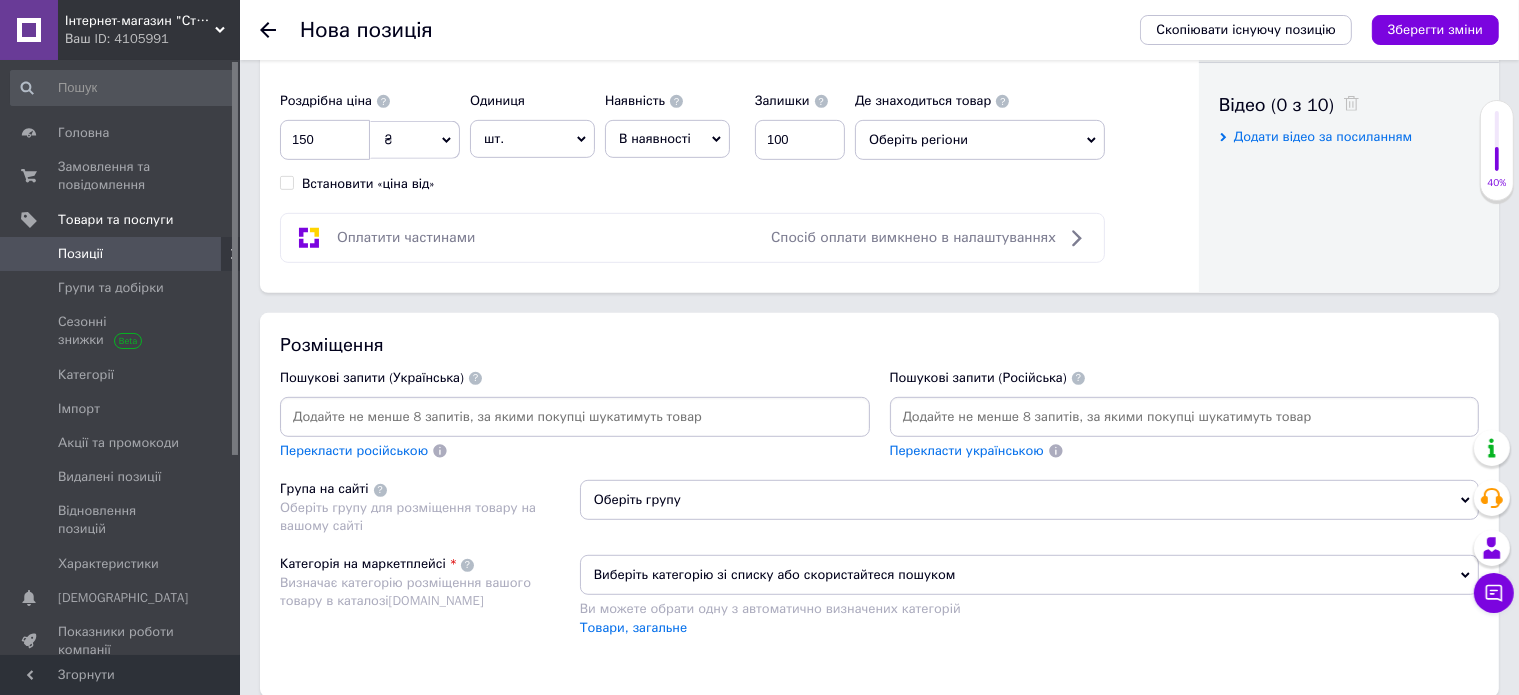 click on "Роздрібна ціна 150 ₴ $ EUR CHF GBP ¥ PLN ₸ MDL HUF KGS CNY TRY KRW lei Встановити «ціна від» Одиниця шт. Популярне комплект упаковка кв.м пара м кг пог.м послуга т а автоцистерна ампула б балон банка блістер бобіна бочка [PERSON_NAME] бухта в ват виїзд відро г г га година гр/кв.м гігакалорія д дав два місяці день доба доза є єврокуб з зміна к кВт каністра карат кв.дм кв.м кв.см кв.фут квартал кг кг/кв.м км колесо комплект коробка куб.дм куб.м л л лист м м мВт мл мм моток місяць мішок н набір номер о об'єкт од. п палетомісце пара партія пач пог.м послуга посівна одиниця птахомісце півроку пігулка" at bounding box center [567, 137] 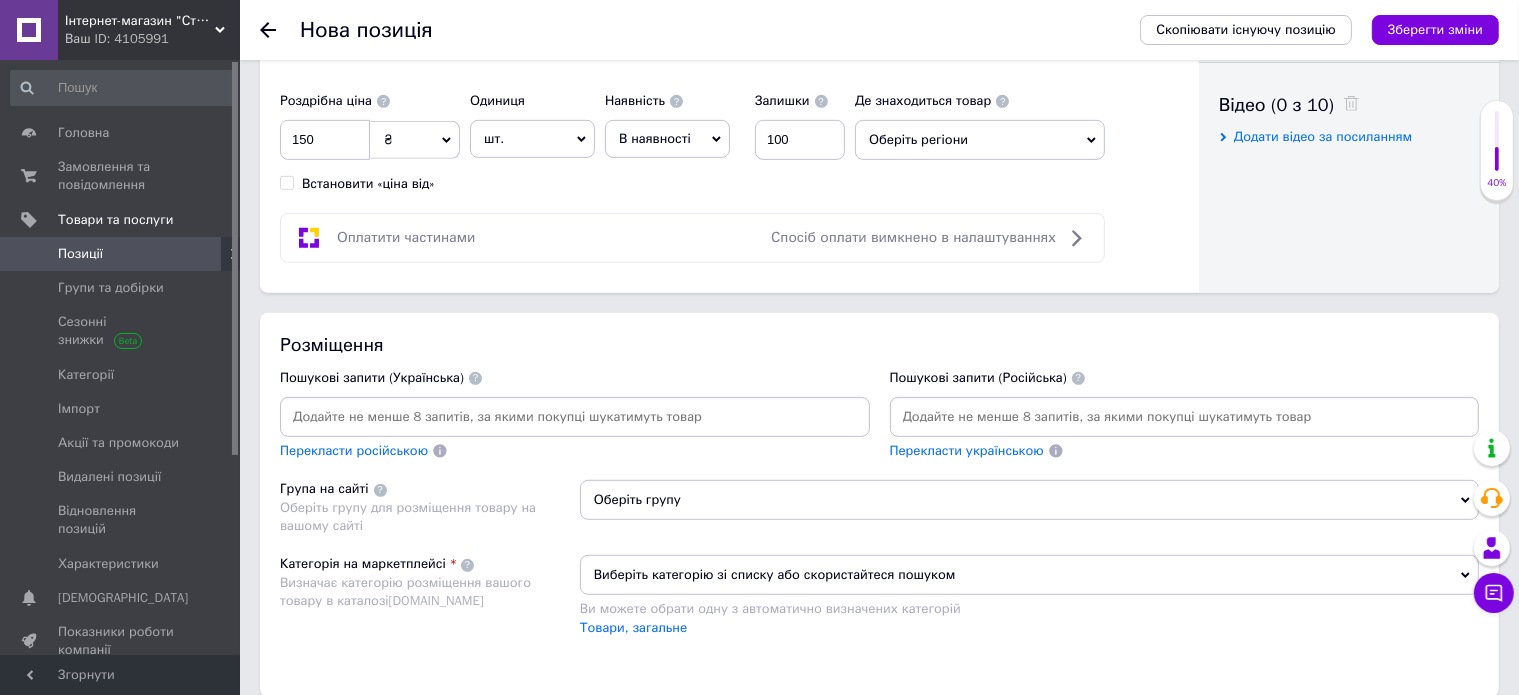 click on "Оберіть регіони" at bounding box center [980, 140] 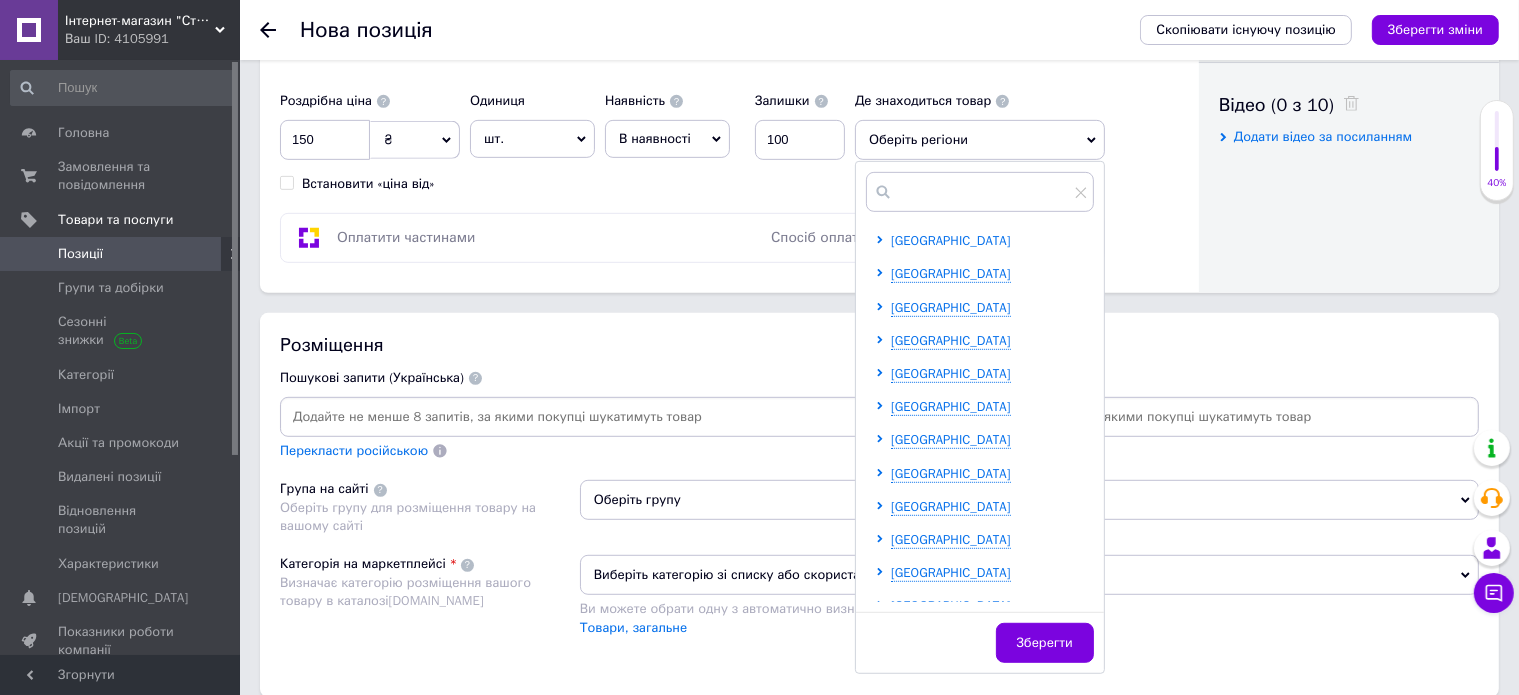 click on "[GEOGRAPHIC_DATA]" at bounding box center [951, 240] 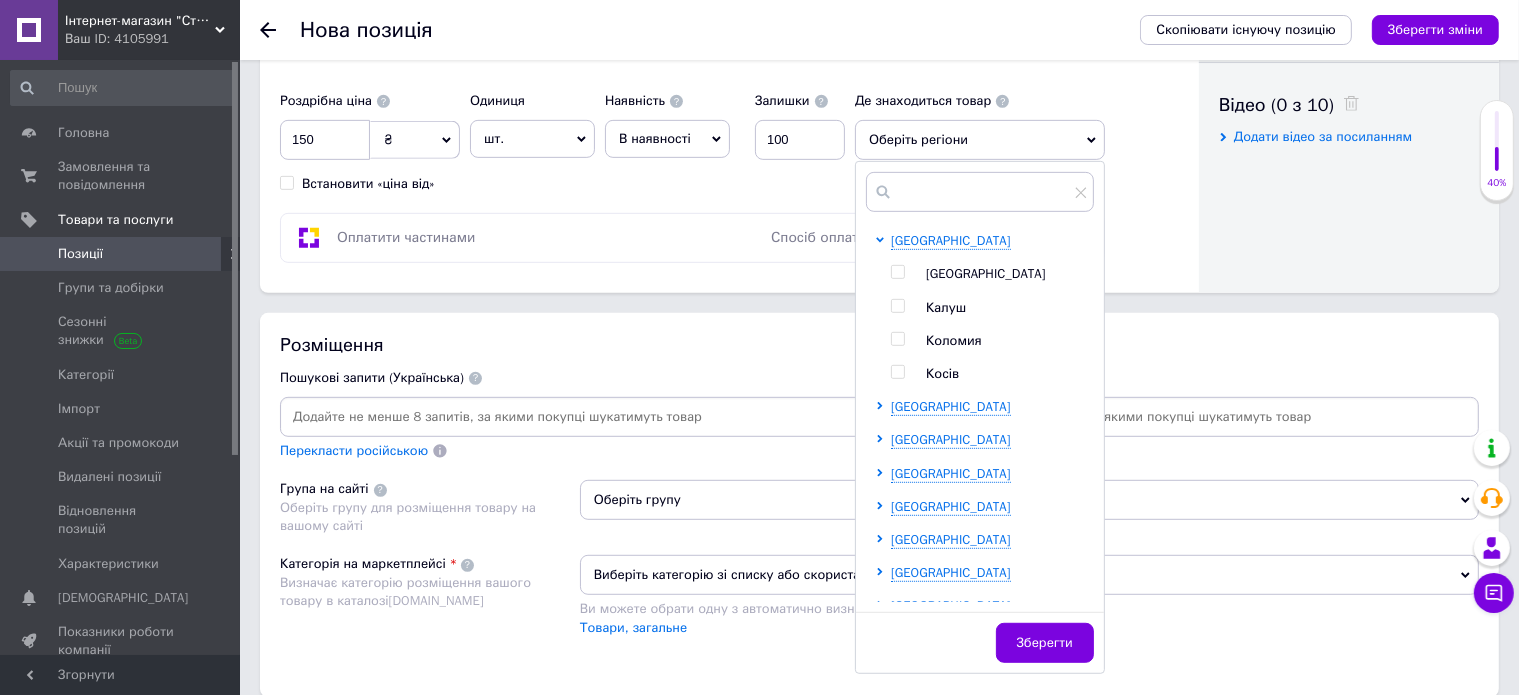click at bounding box center (897, 306) 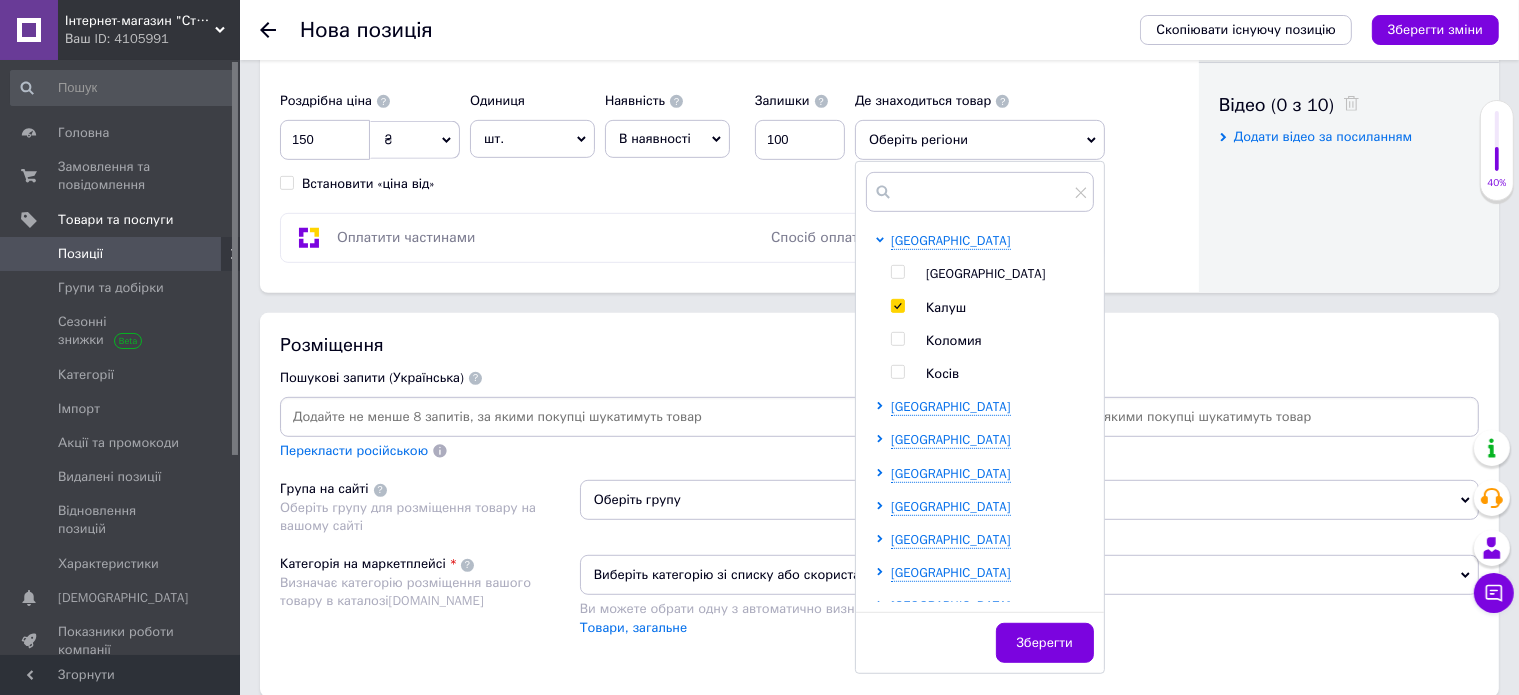 checkbox on "true" 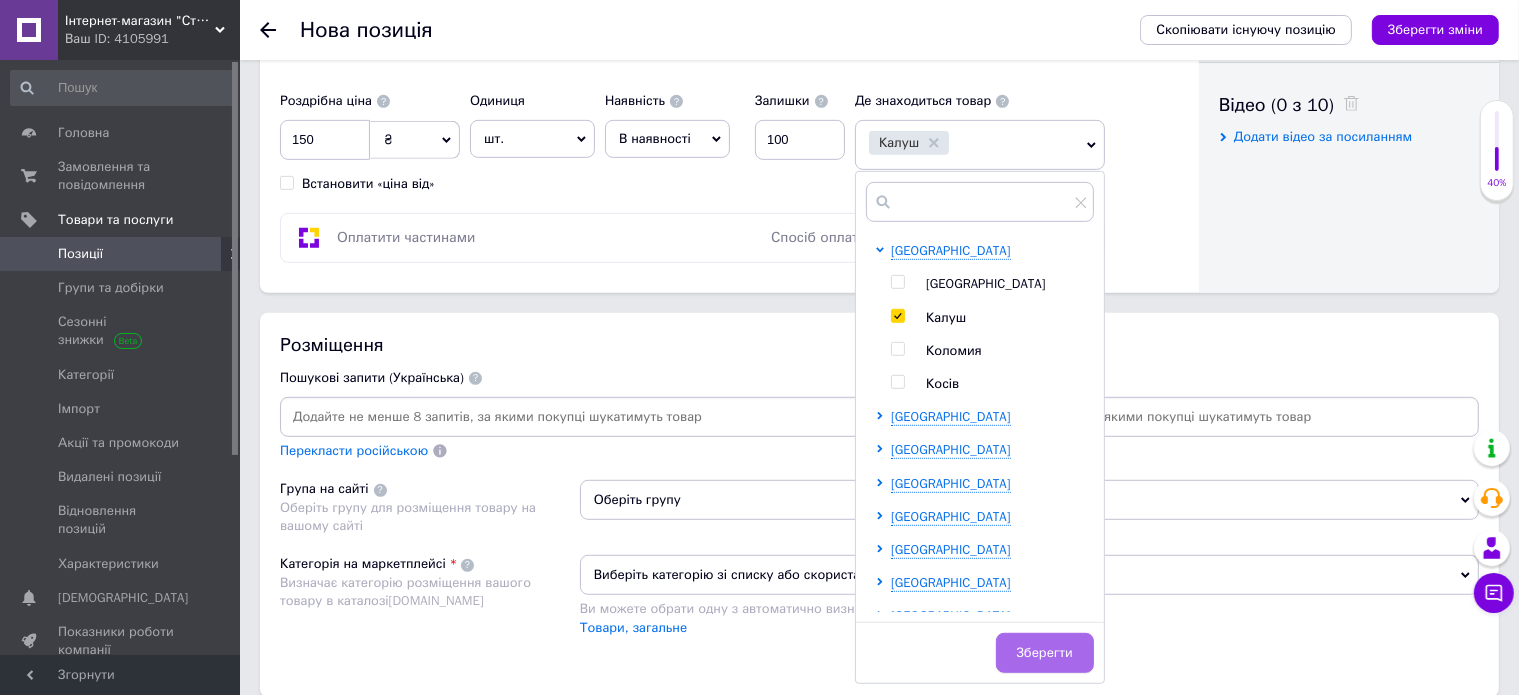click on "Зберегти" at bounding box center (1045, 653) 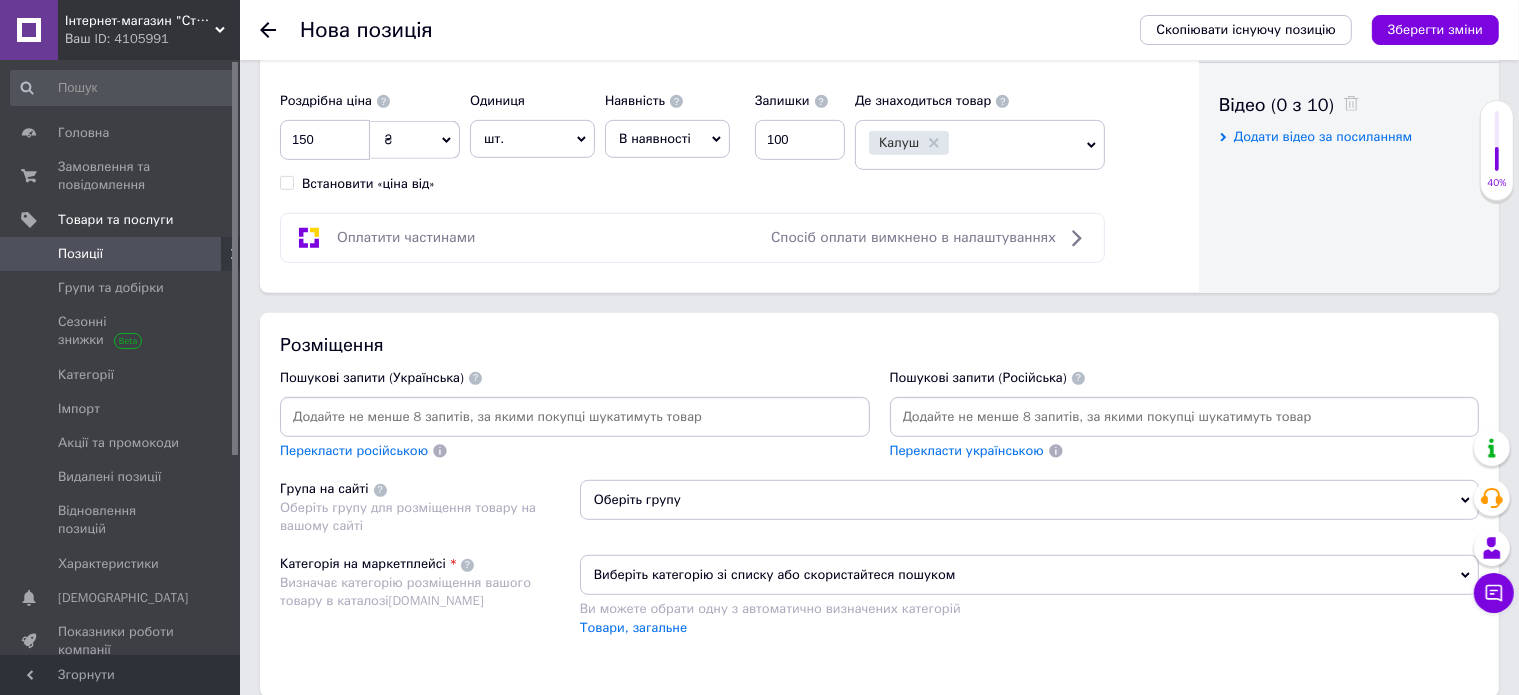 click on "Спосіб оплати вимкнено в налаштуваннях" at bounding box center (913, 237) 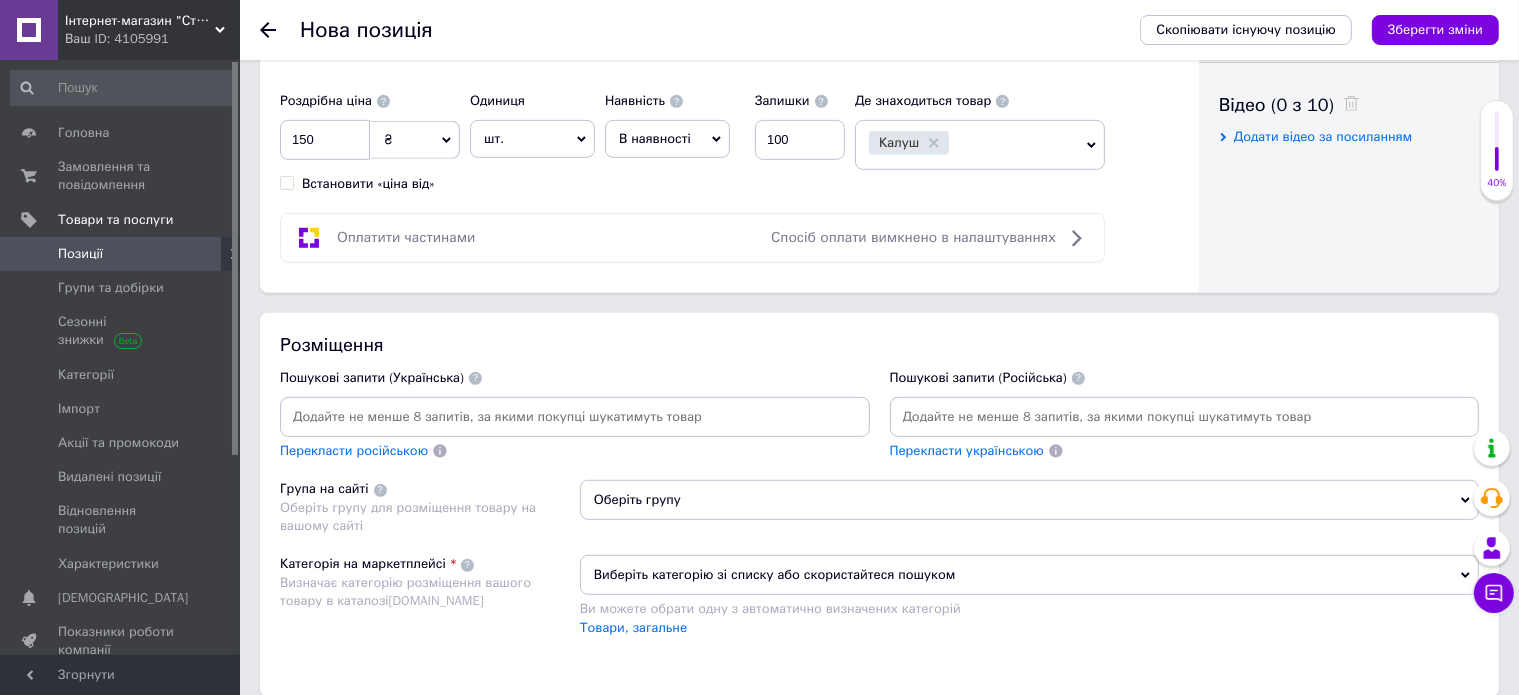 scroll, scrollTop: 800, scrollLeft: 0, axis: vertical 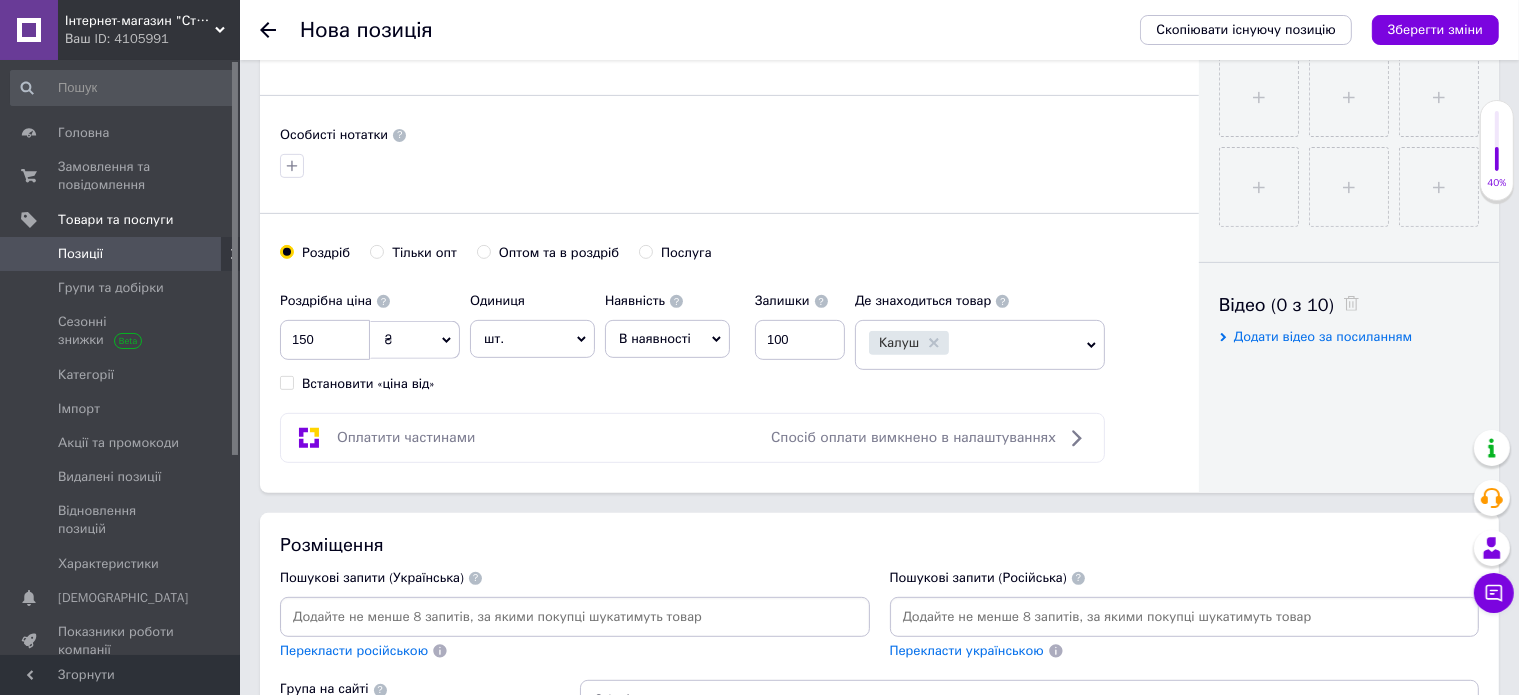 click on "Оптом та в роздріб" at bounding box center (483, 251) 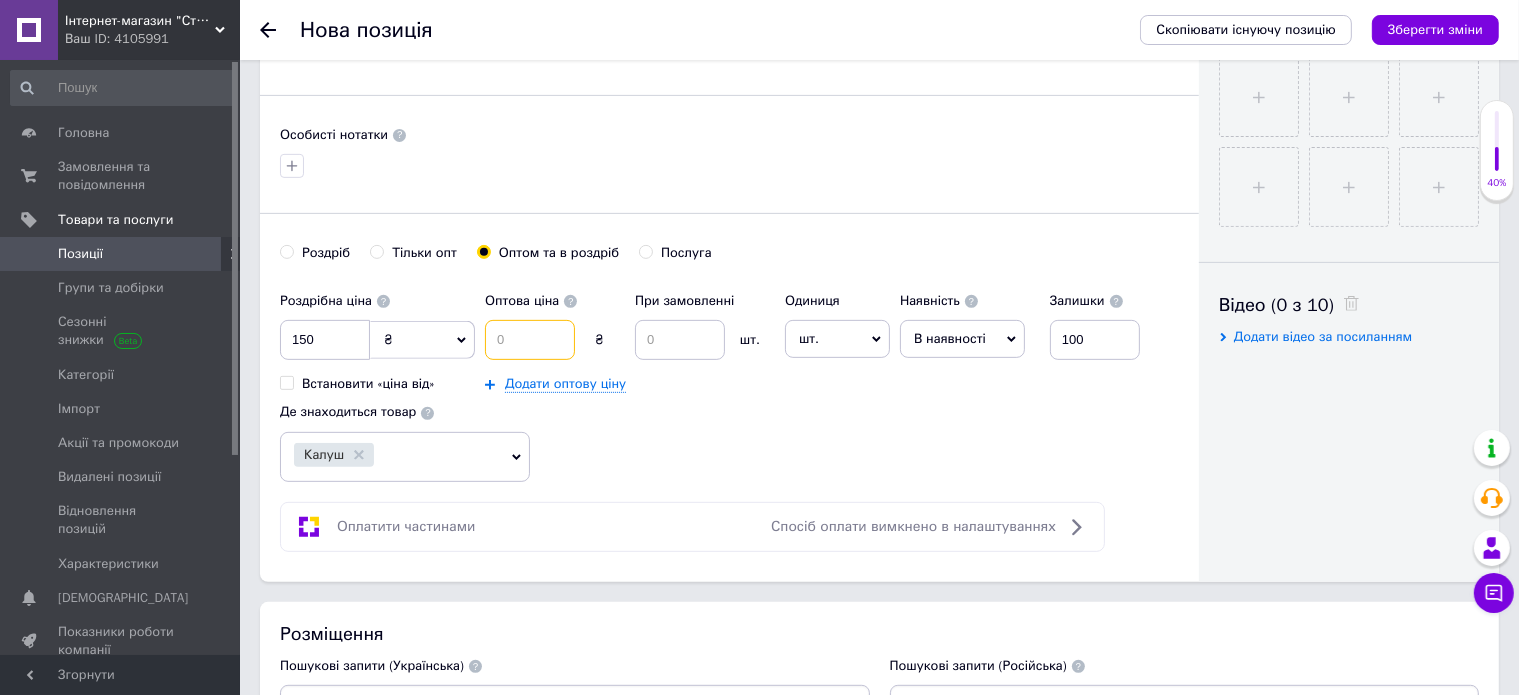 click at bounding box center (530, 340) 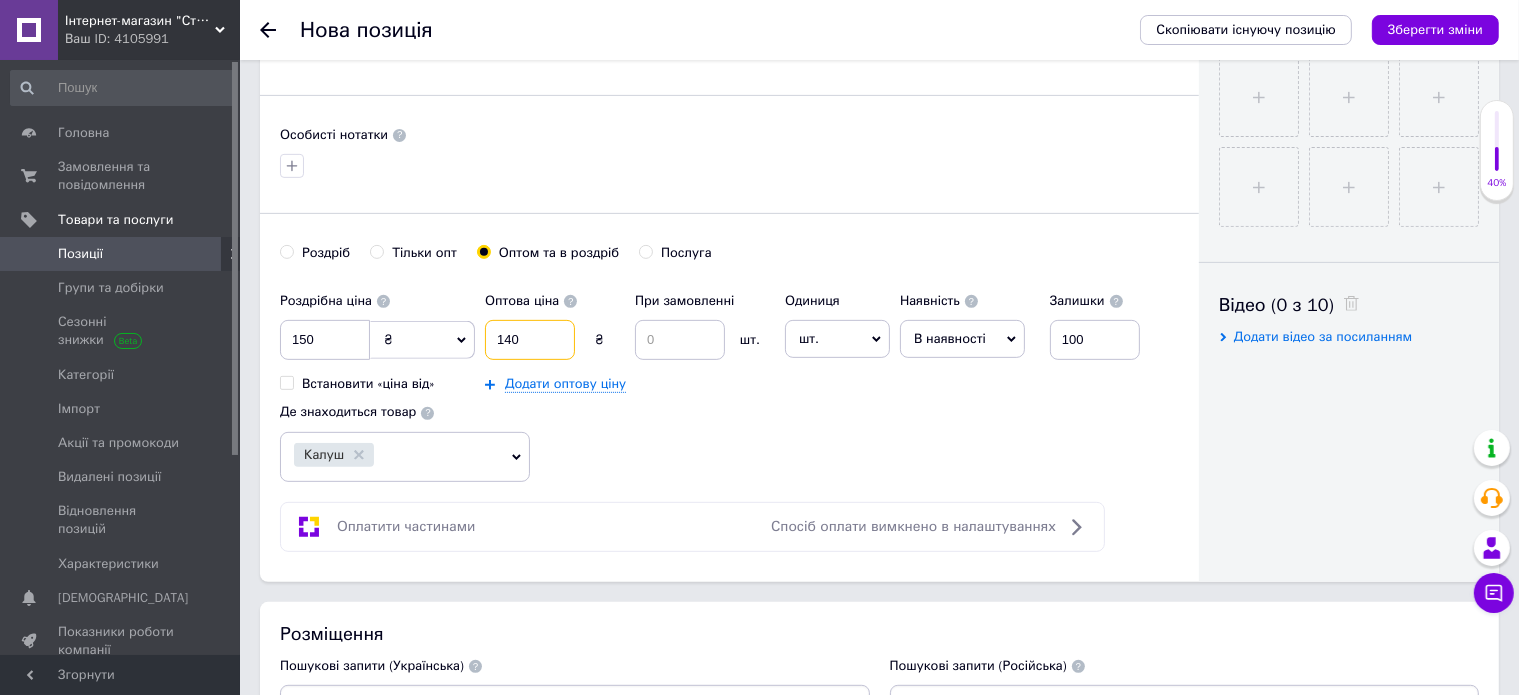 type on "140" 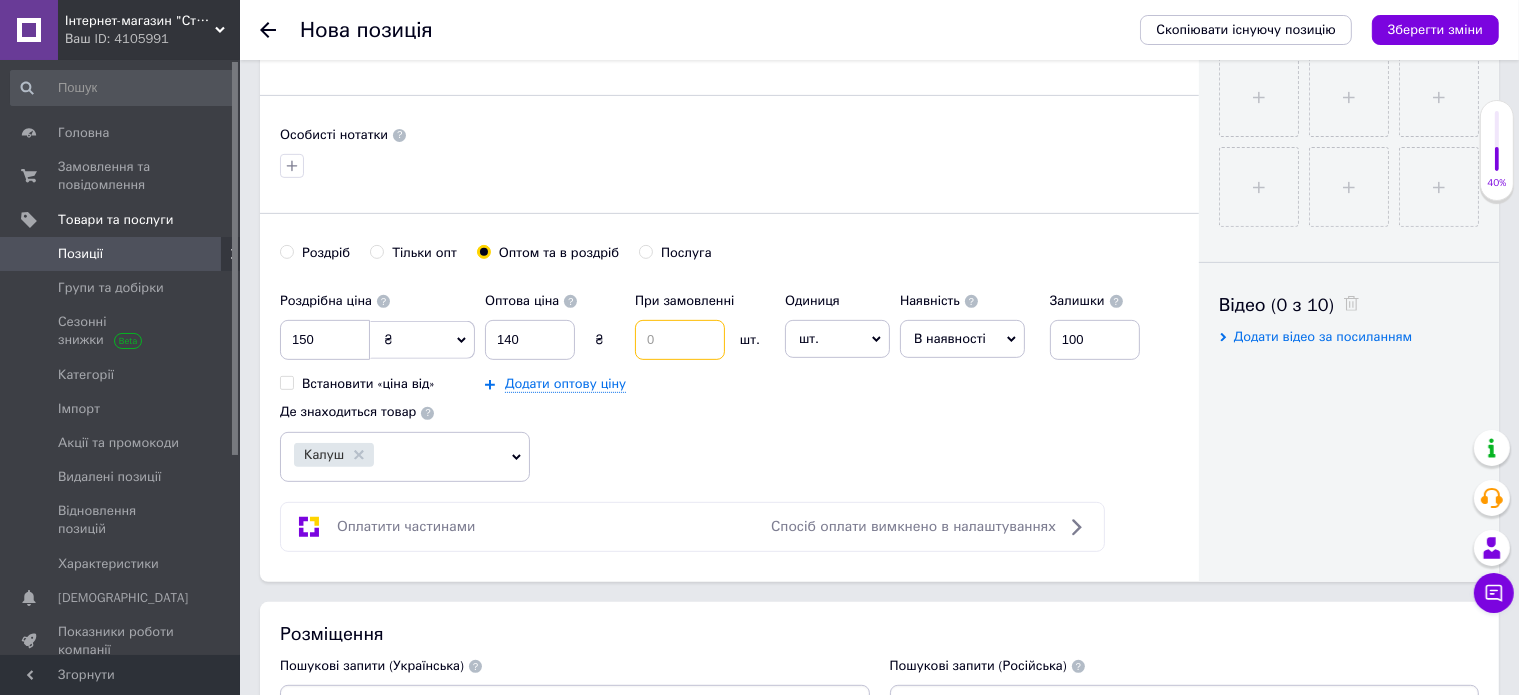 click at bounding box center (680, 340) 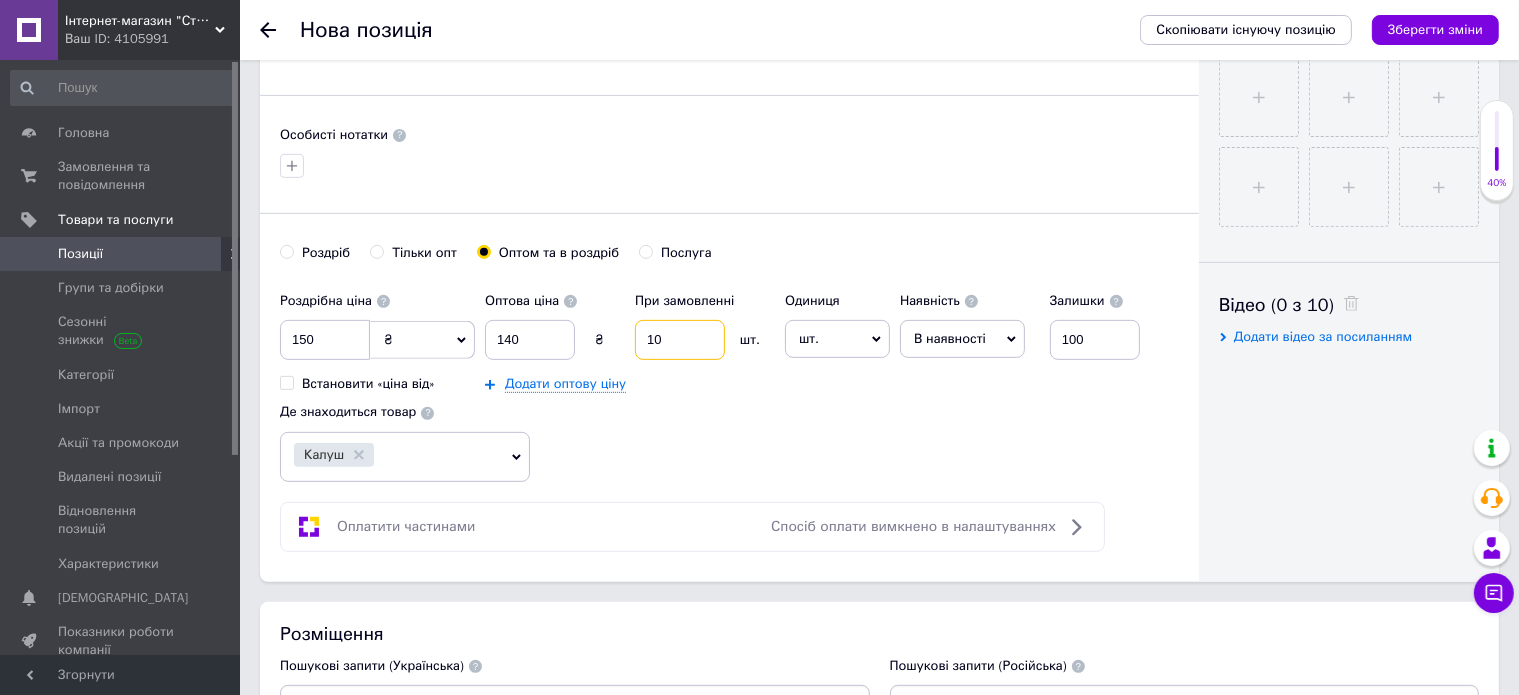 type on "10" 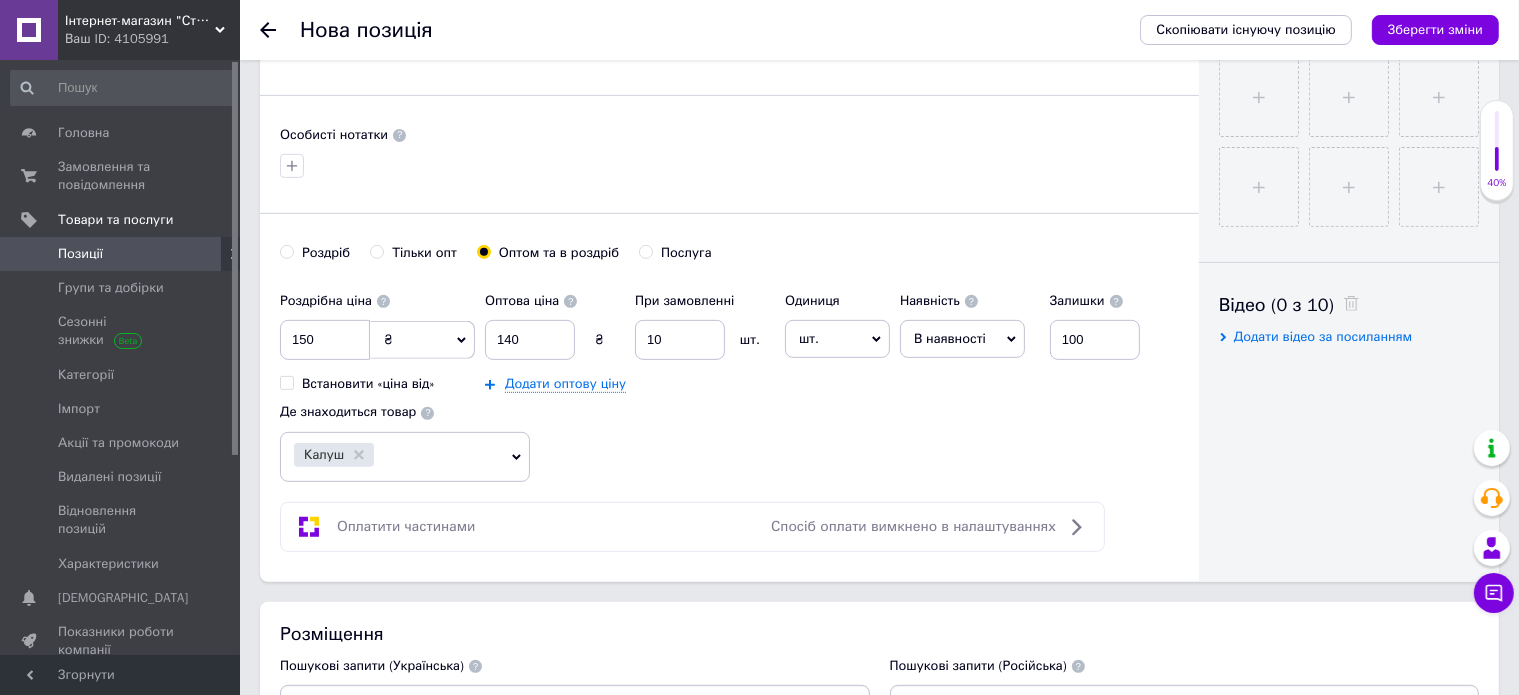 click on "Роздрібна ціна 150 ₴ $ EUR CHF GBP ¥ PLN ₸ MDL HUF KGS CNY TRY KRW lei Встановити «ціна від» Оптова ціна 140 ₴ При замовленні 10 шт. Додати оптову ціну Одиниця шт. Популярне комплект упаковка кв.м пара м кг пог.м послуга т а автоцистерна ампула б балон банка блістер бобіна бочка [PERSON_NAME] бухта в ват виїзд відро г г га година гр/кв.м гігакалорія д дав два місяці день доба доза є єврокуб з зміна к кВт каністра карат кв.дм кв.м кв.см кв.фут квартал кг кг/кв.м км колесо комплект коробка куб.дм куб.м л л лист м м мВт мл мм моток місяць мішок н набір номер о об'єкт од. п палетомісце пара партія пач р 1" at bounding box center (729, 382) 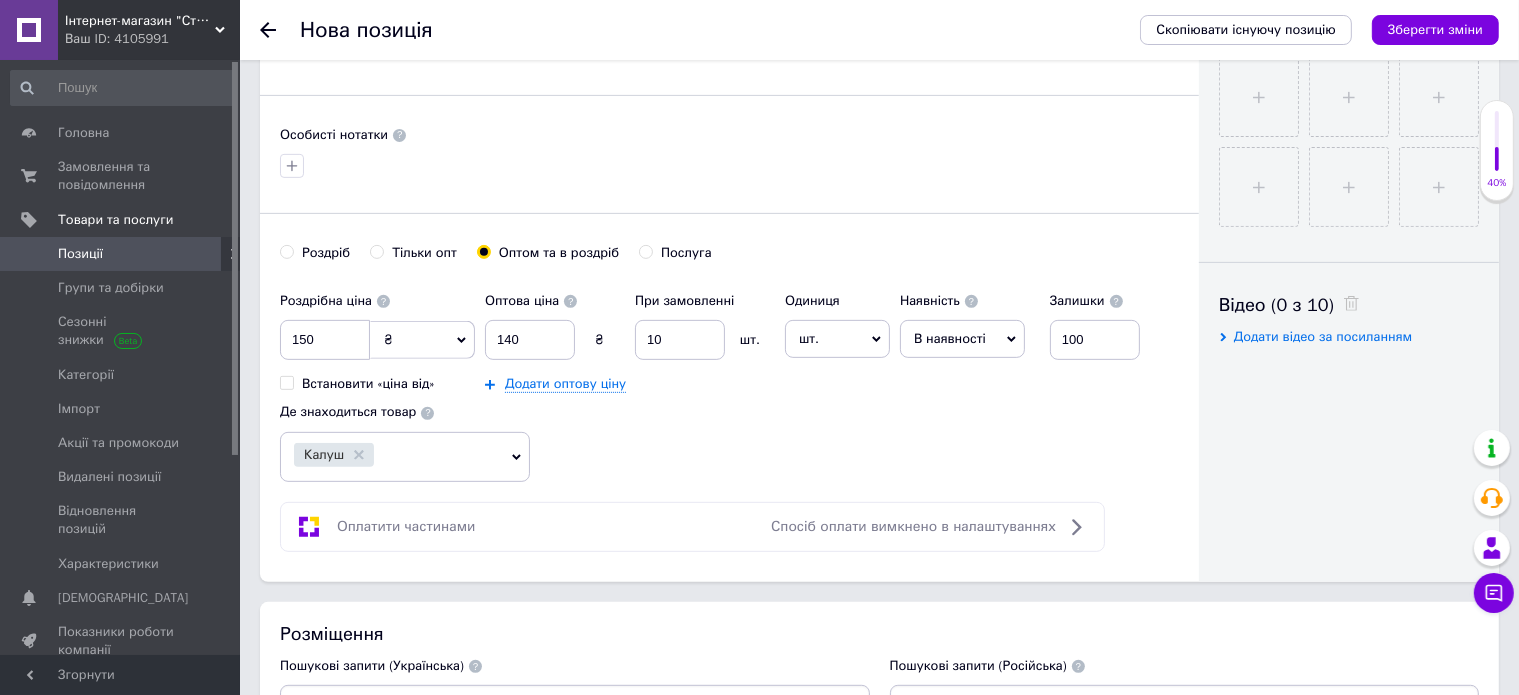 click on "Роздрібна ціна 150 ₴ $ EUR CHF GBP ¥ PLN ₸ MDL HUF KGS CNY TRY KRW lei Встановити «ціна від» Оптова ціна 140 ₴ При замовленні 10 шт. Додати оптову ціну Одиниця шт. Популярне комплект упаковка кв.м пара м кг пог.м послуга т а автоцистерна ампула б балон банка блістер бобіна бочка [PERSON_NAME] бухта в ват виїзд відро г г га година гр/кв.м гігакалорія д дав два місяці день доба доза є єврокуб з зміна к кВт каністра карат кв.дм кв.м кв.см кв.фут квартал кг кг/кв.м км колесо комплект коробка куб.дм куб.м л л лист м м мВт мл мм моток місяць мішок н набір номер о об'єкт од. п палетомісце пара партія пач р 1" at bounding box center [729, 382] 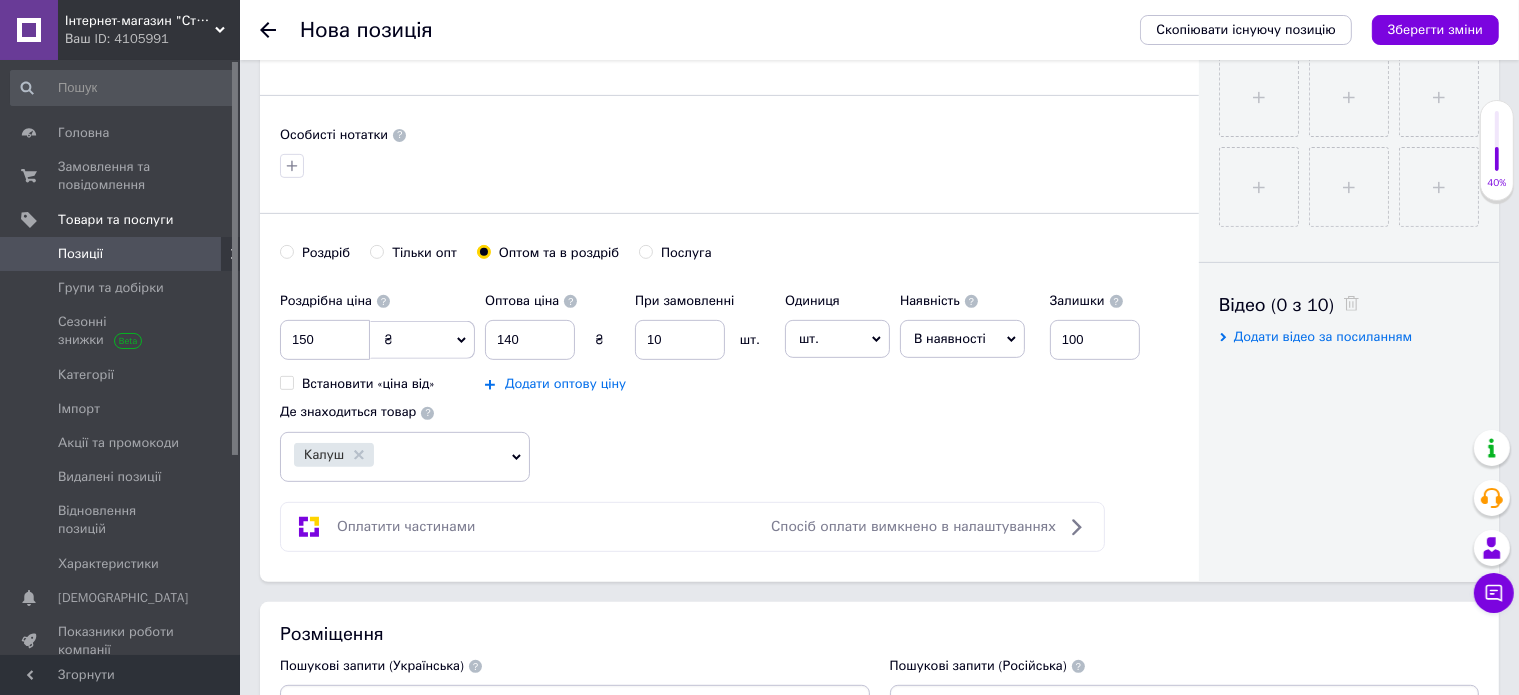 click on "Додати оптову ціну" at bounding box center [565, 384] 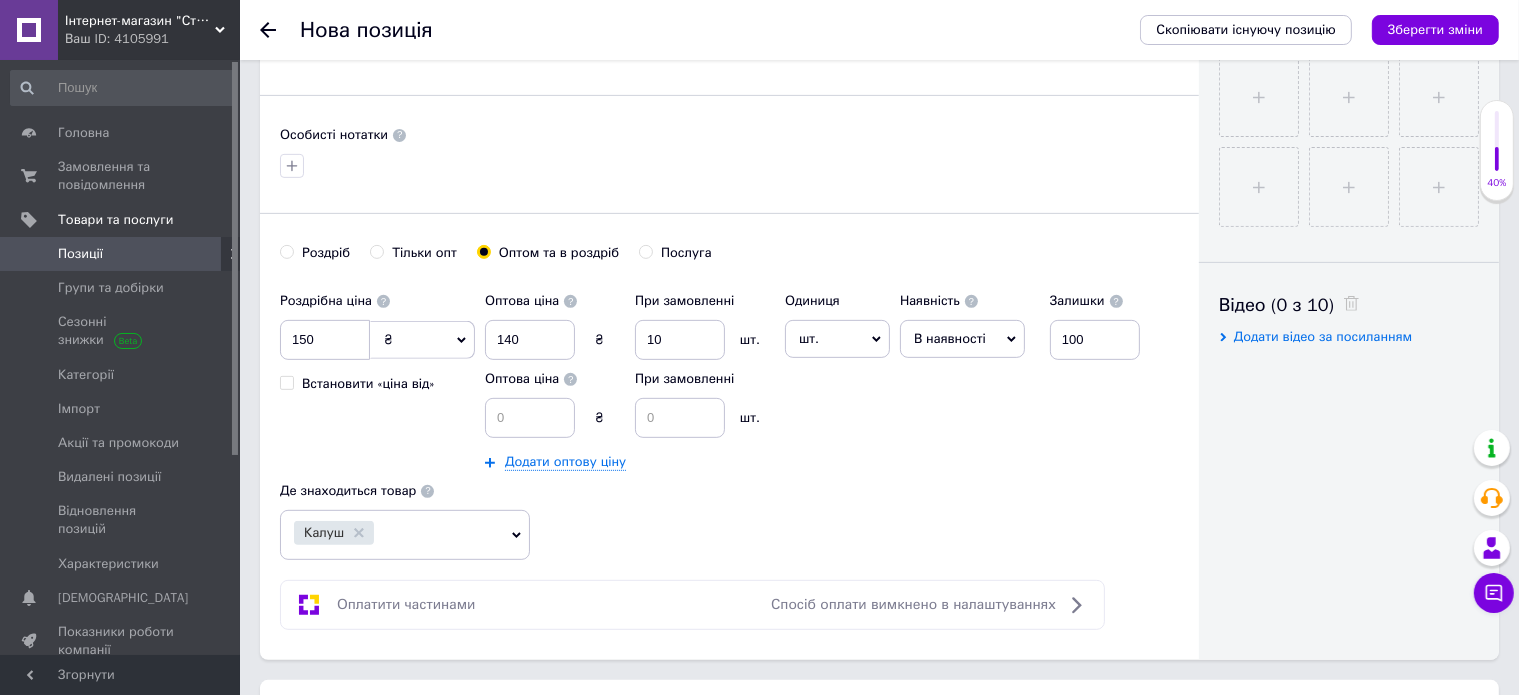 click on "Оптова ціна 140 ₴ При замовленні 10 шт. Оптова ціна ₴ При замовленні шт. Додати оптову ціну" at bounding box center [630, 377] 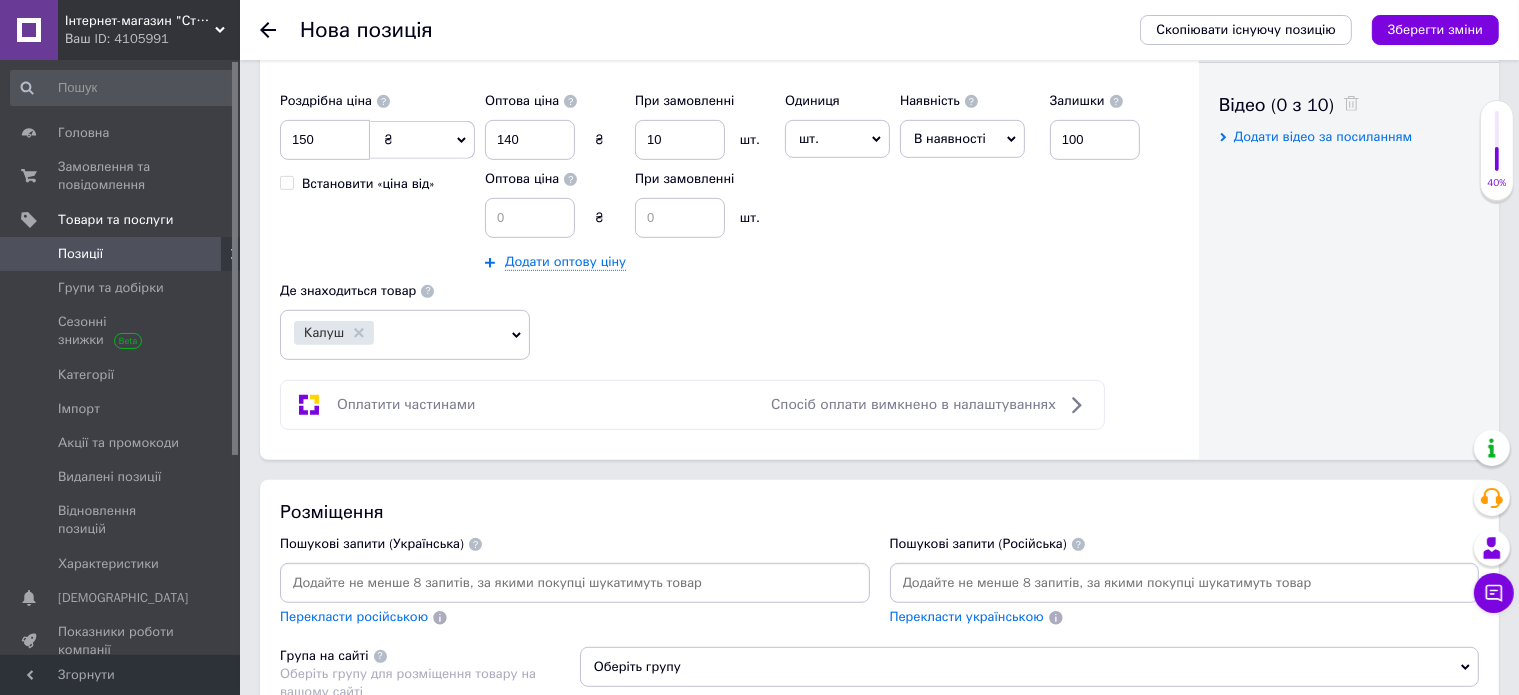 scroll, scrollTop: 1200, scrollLeft: 0, axis: vertical 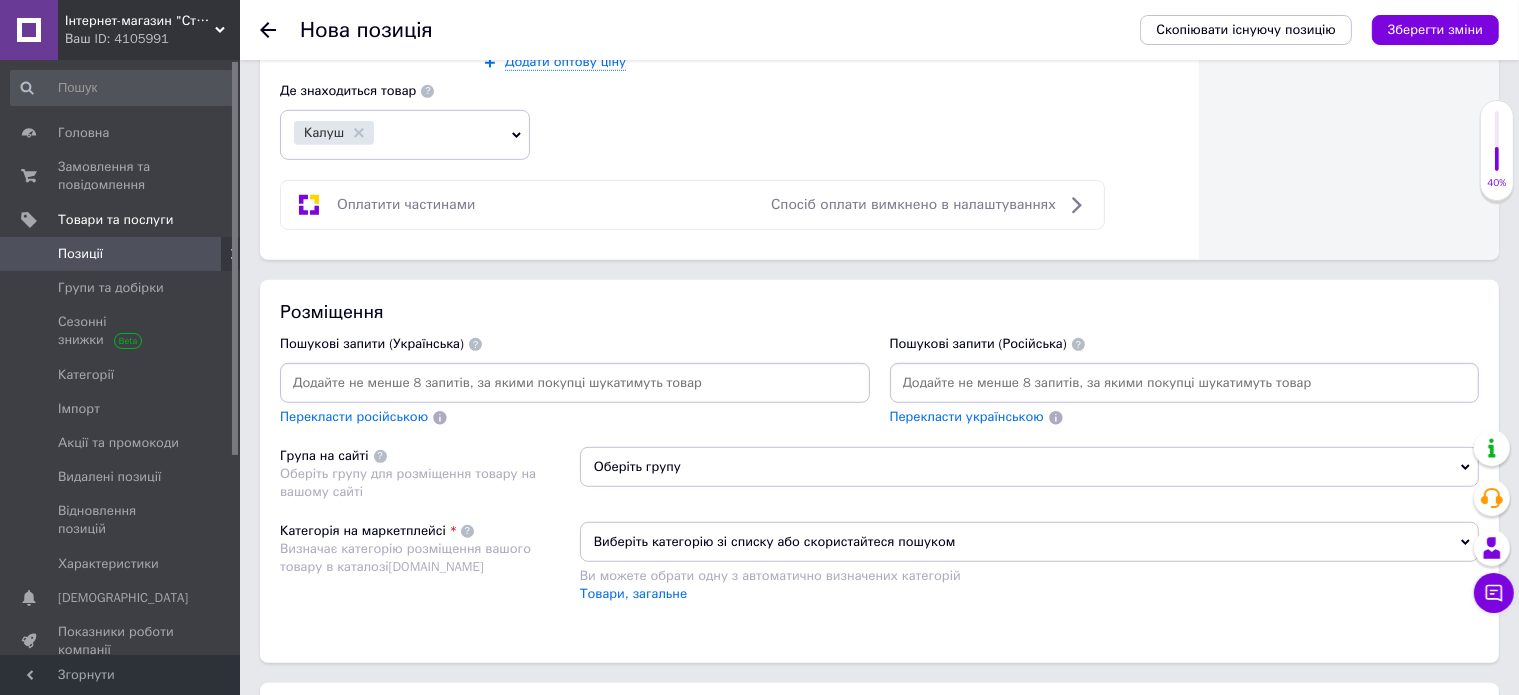 click at bounding box center [575, 383] 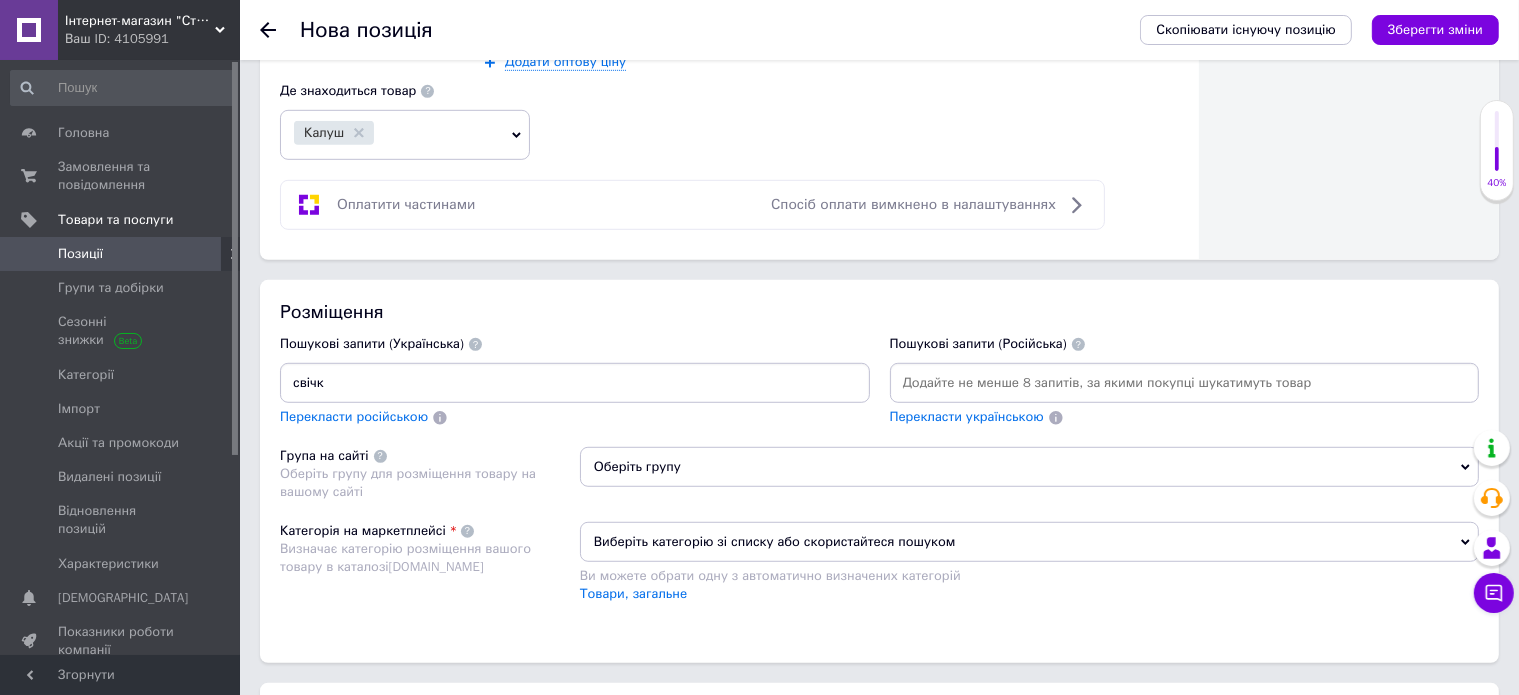type on "свічка" 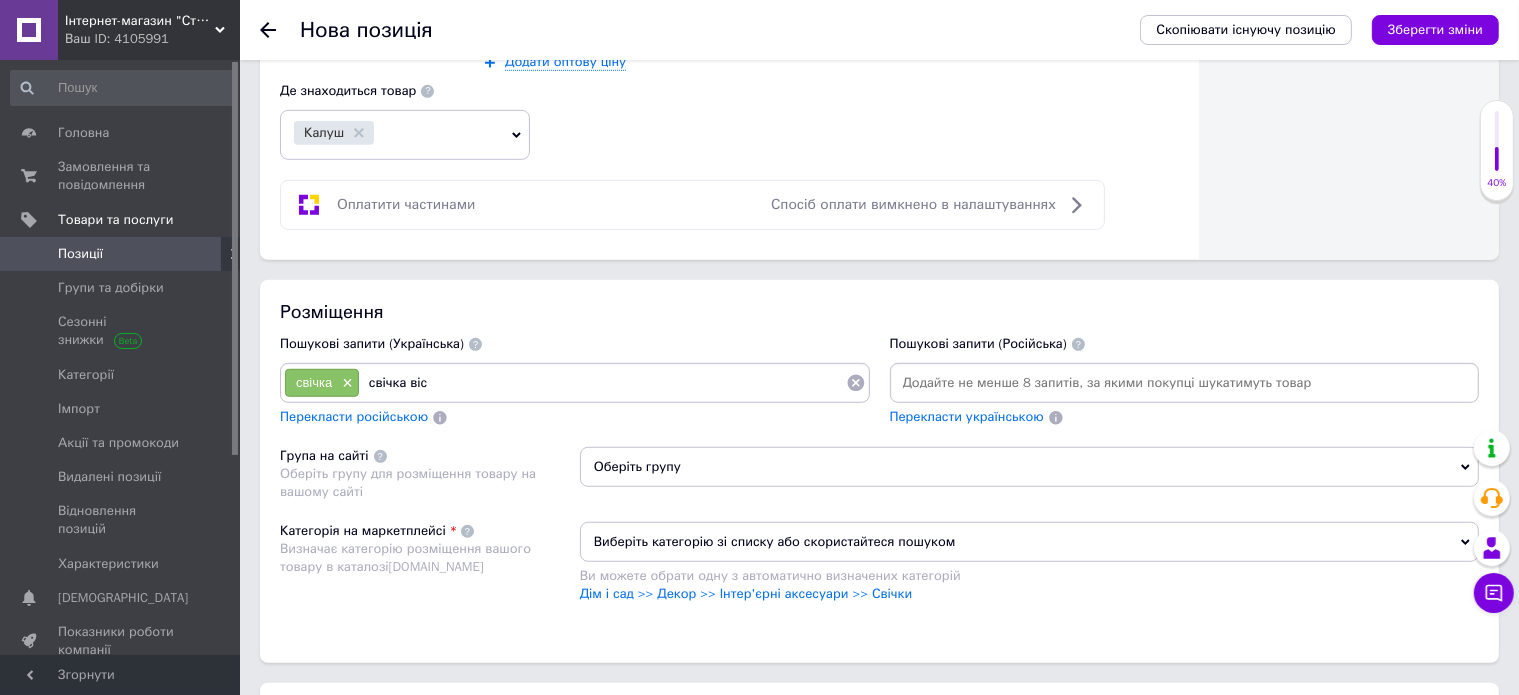 type on "свічка віск" 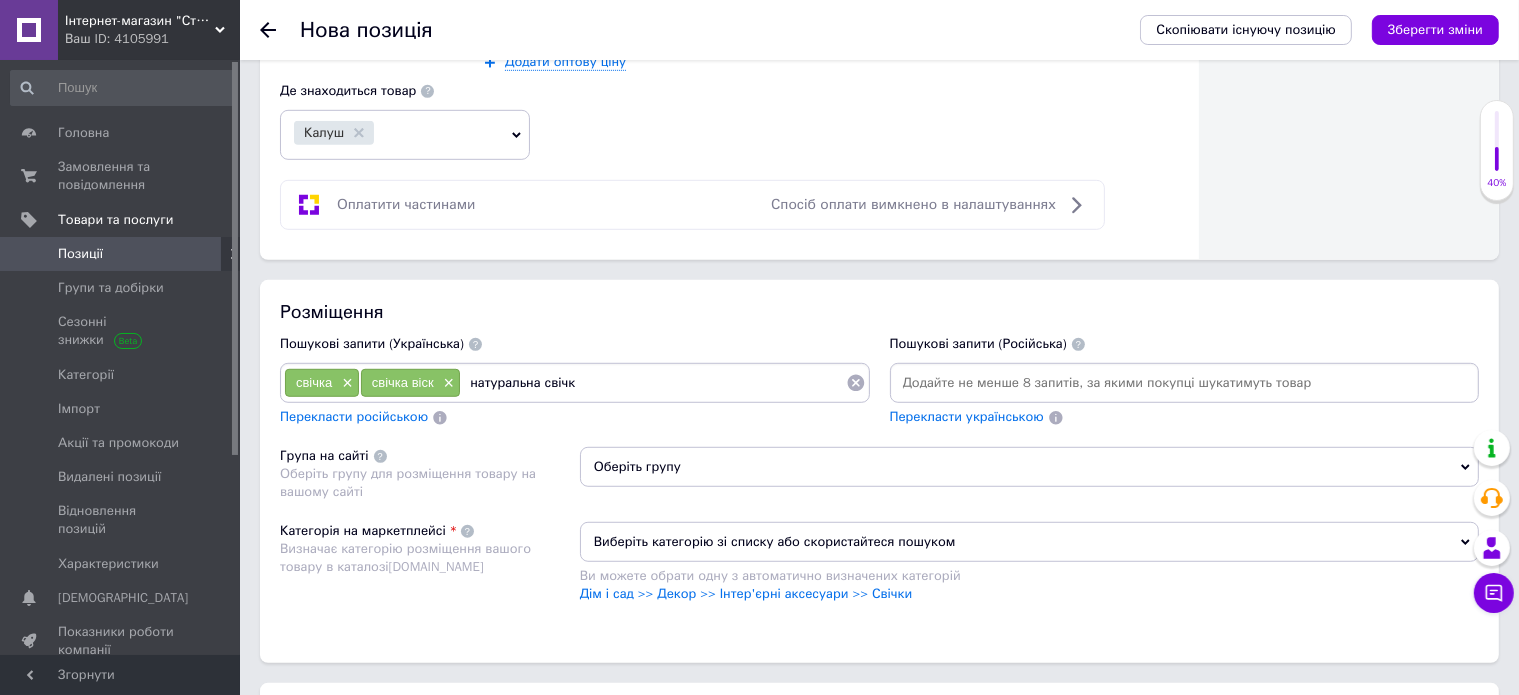 type on "натуральна свічка" 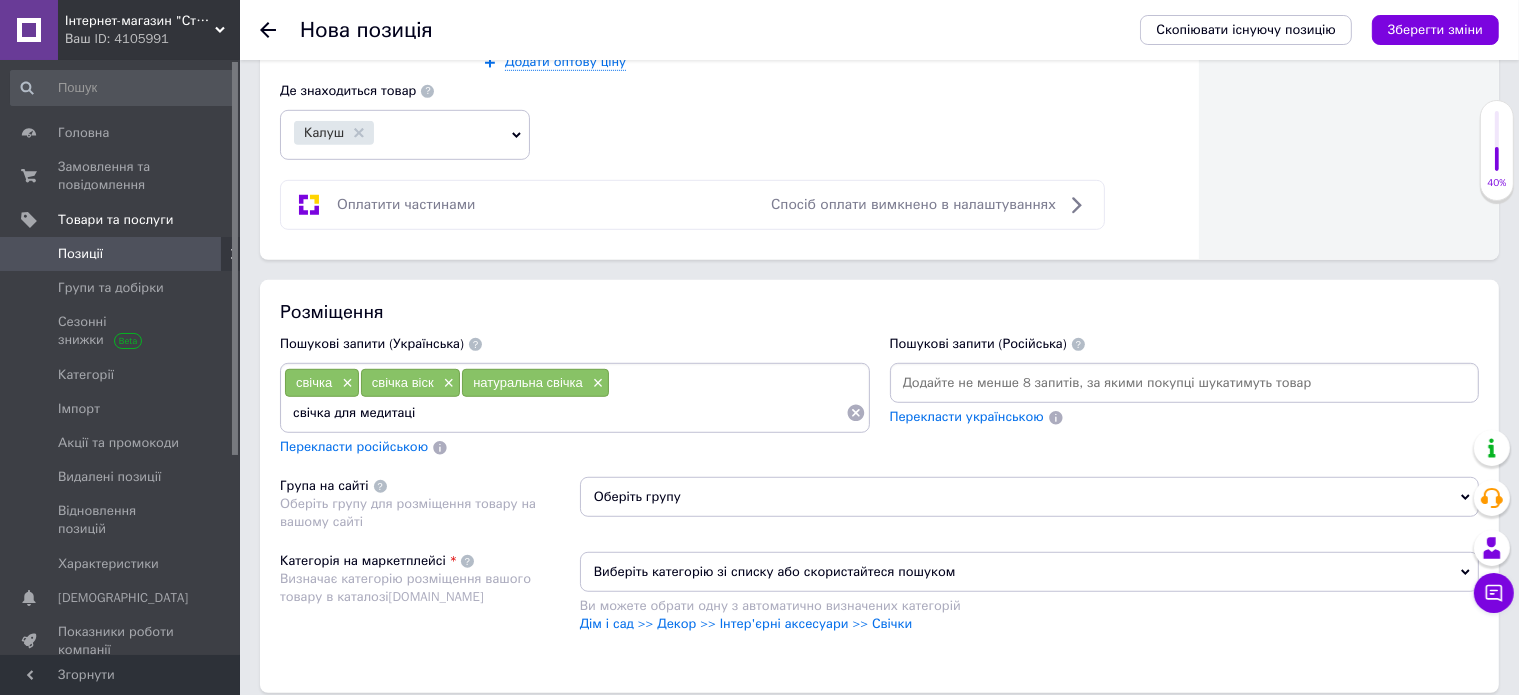type on "свічка для медитації" 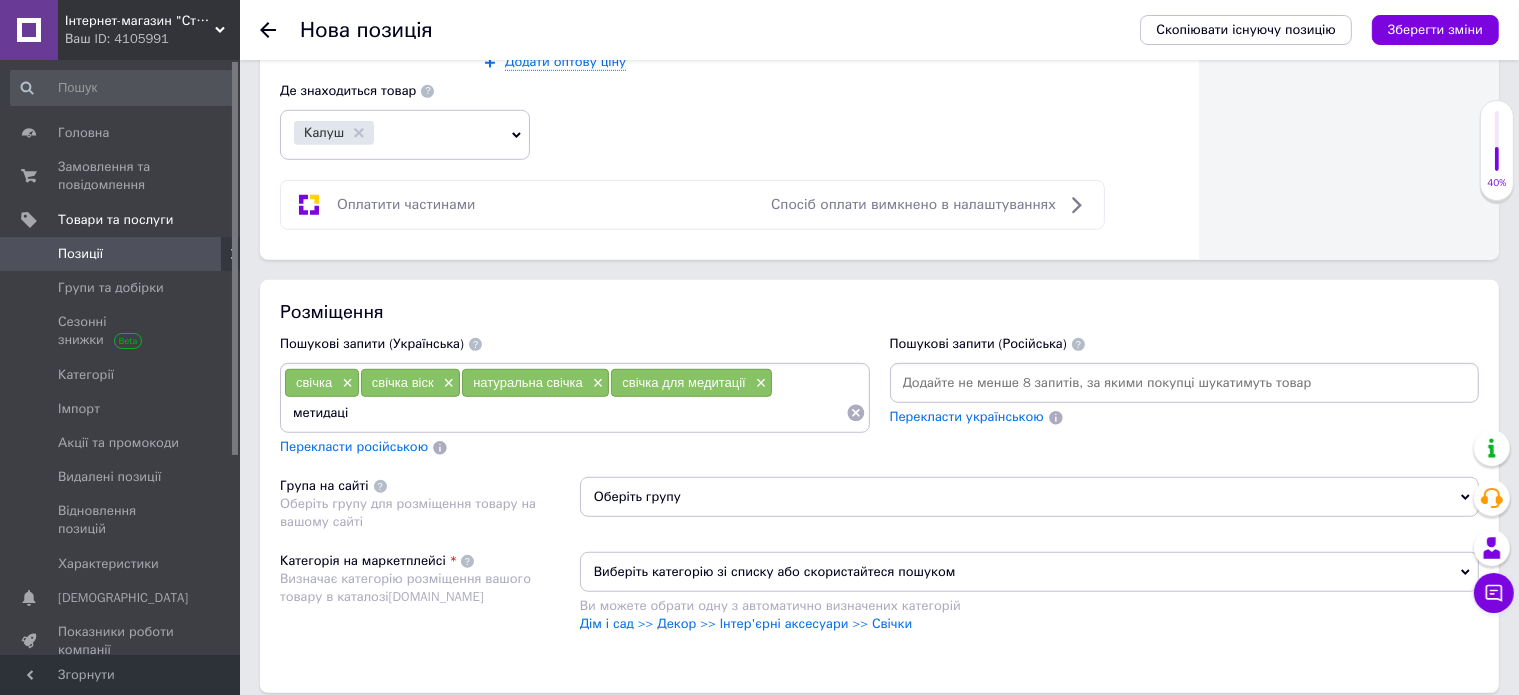 type on "метидація" 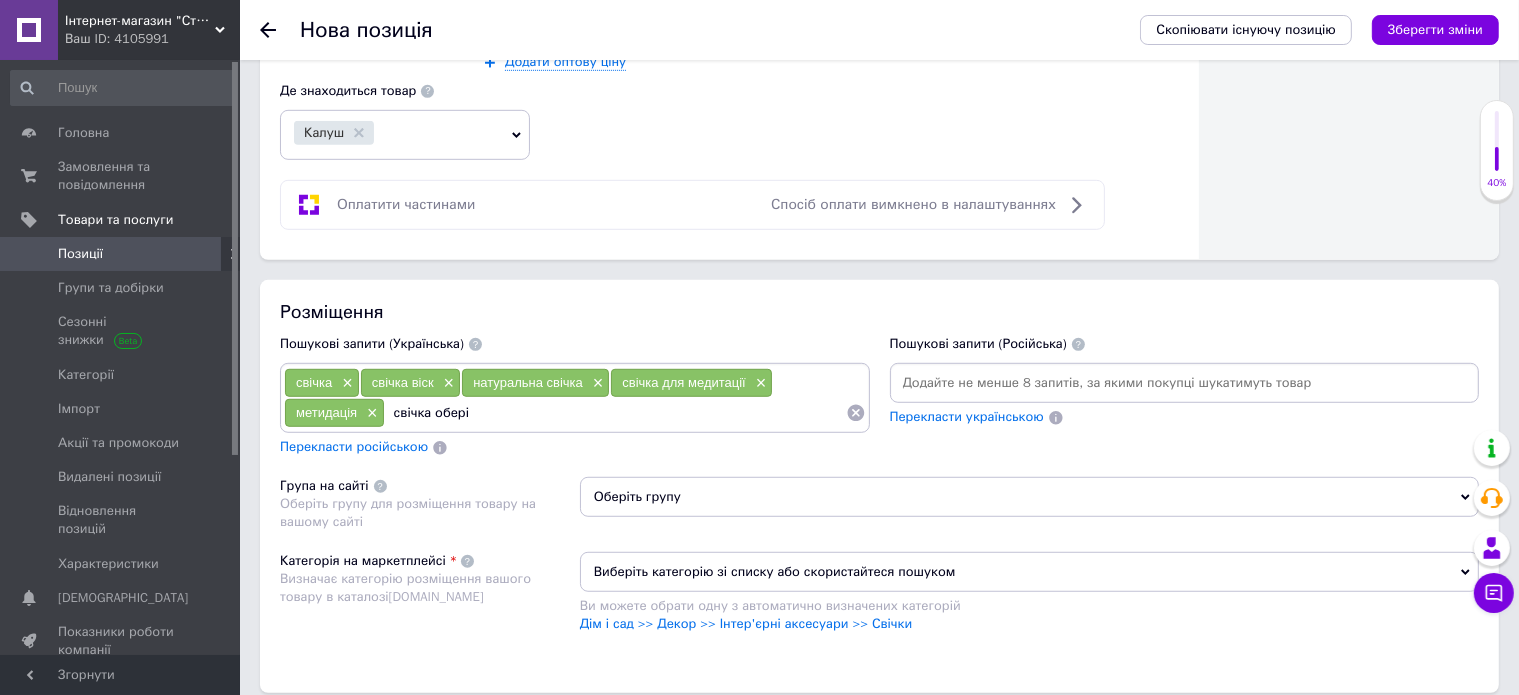 type on "свічка оберіг" 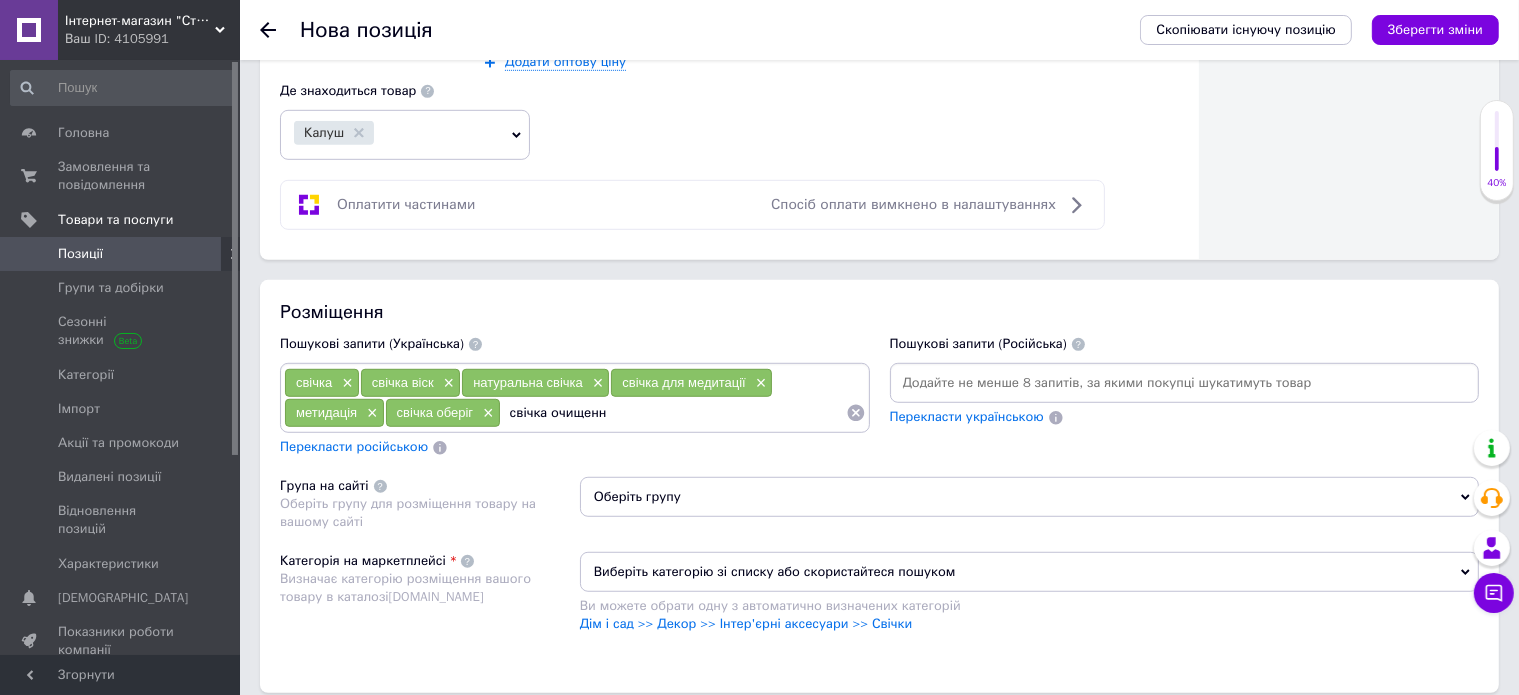 type on "свічка очищення" 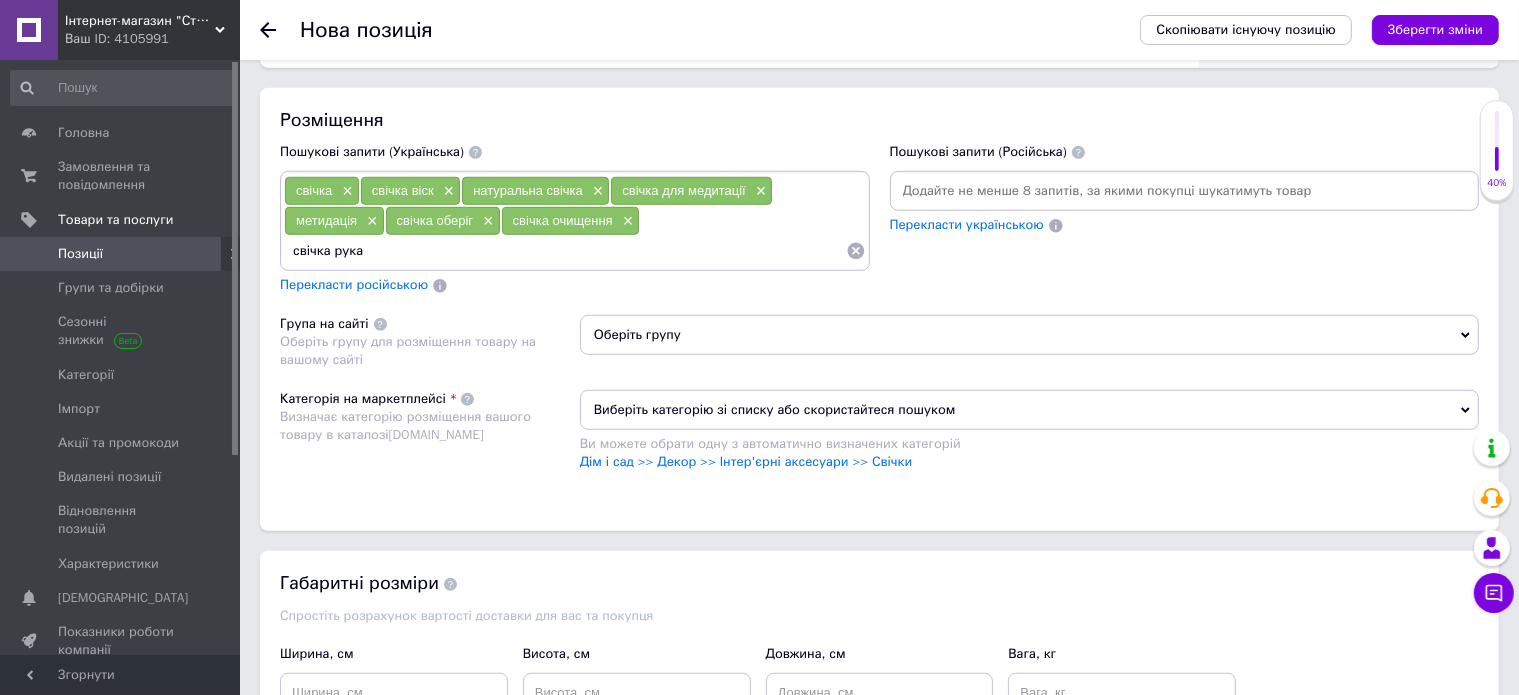 scroll, scrollTop: 1400, scrollLeft: 0, axis: vertical 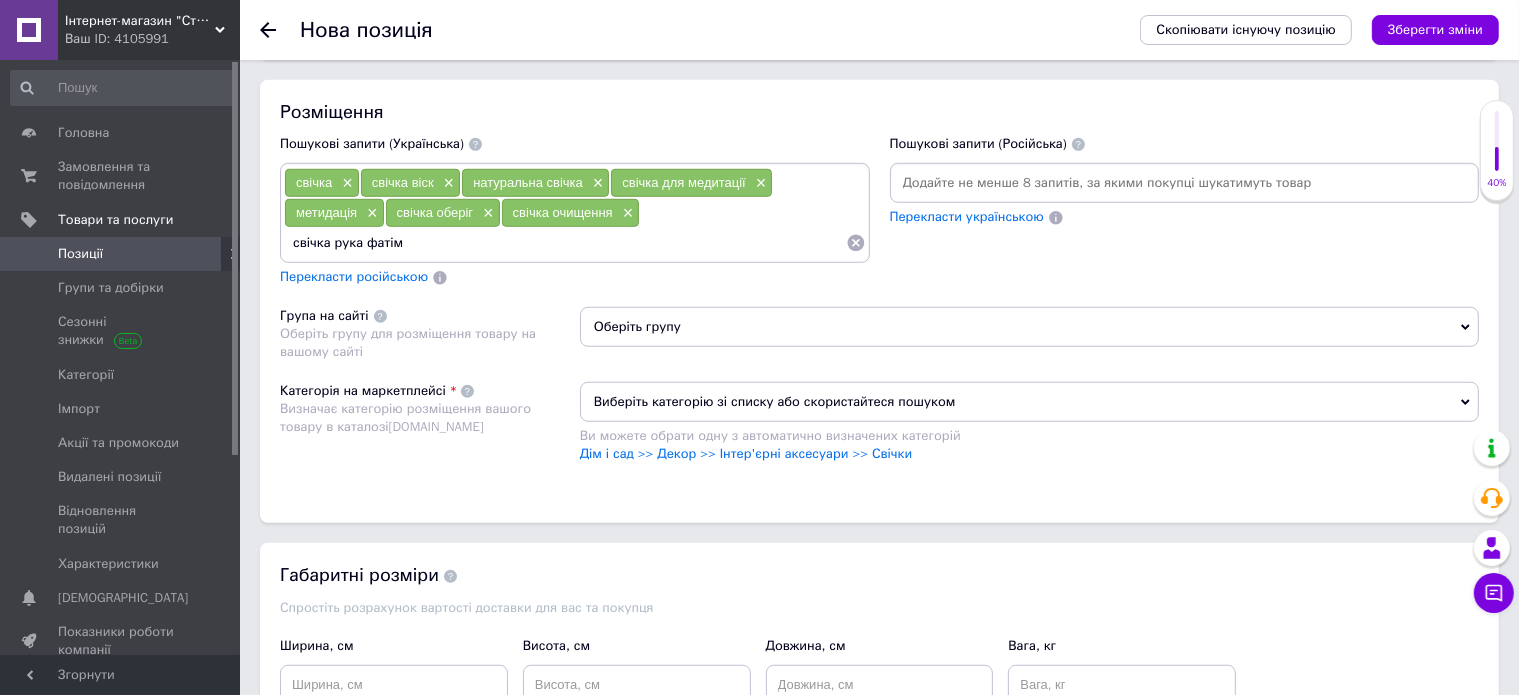 type on "свічка рука фатіми" 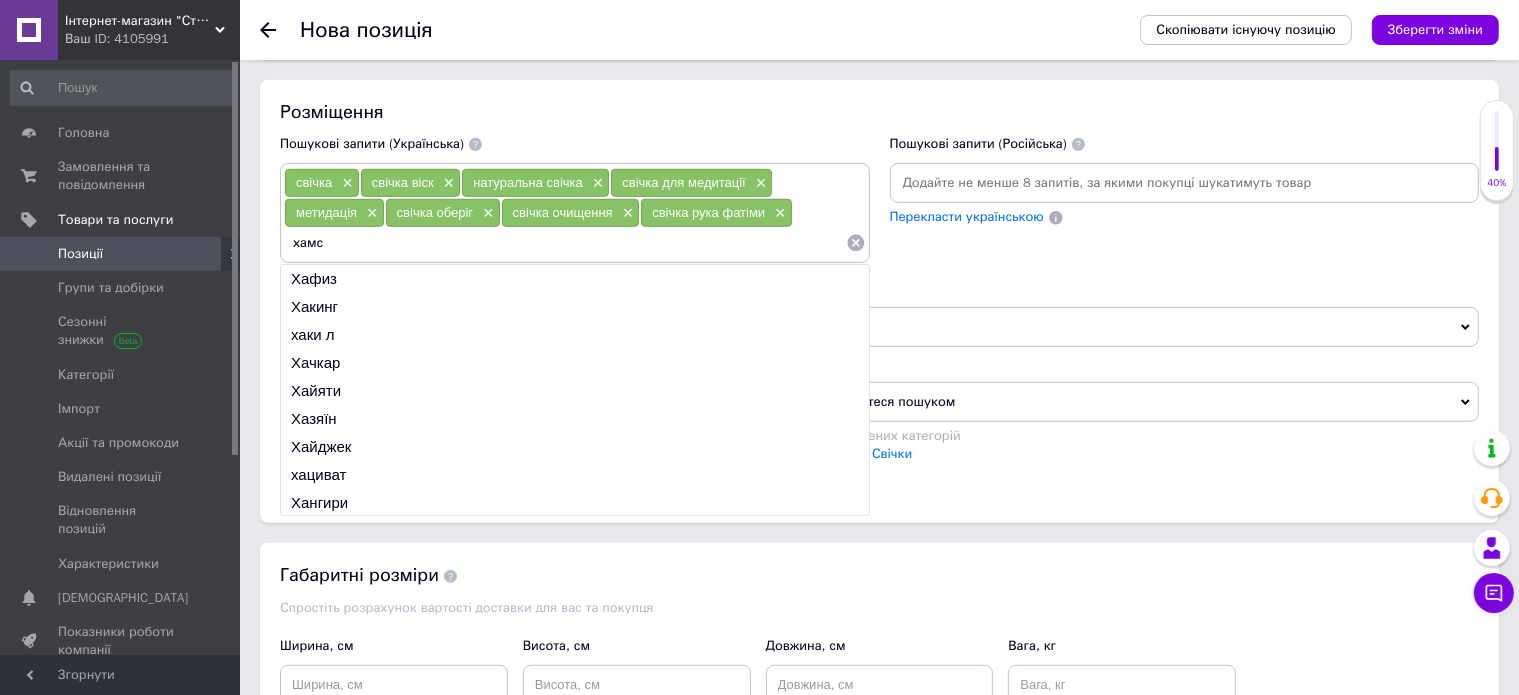 type on "хамса" 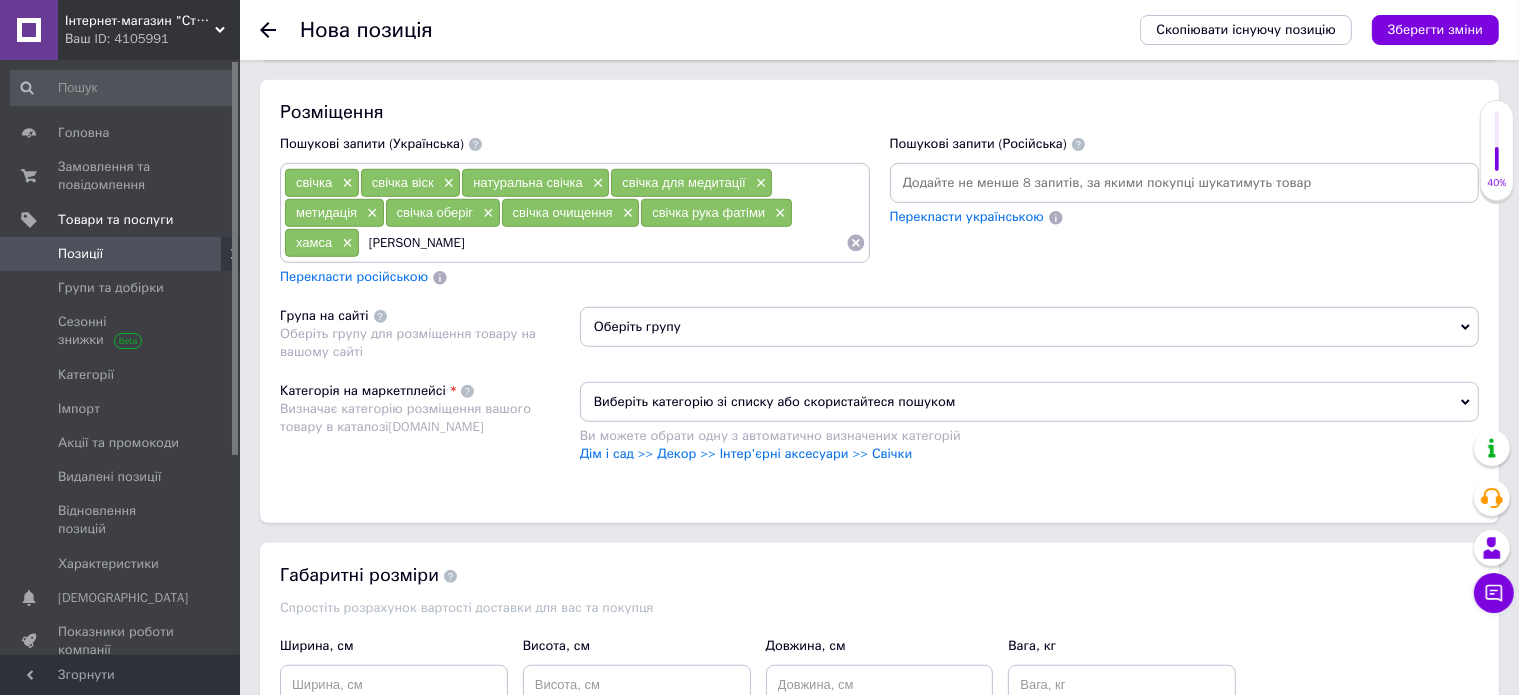 type on "[PERSON_NAME]" 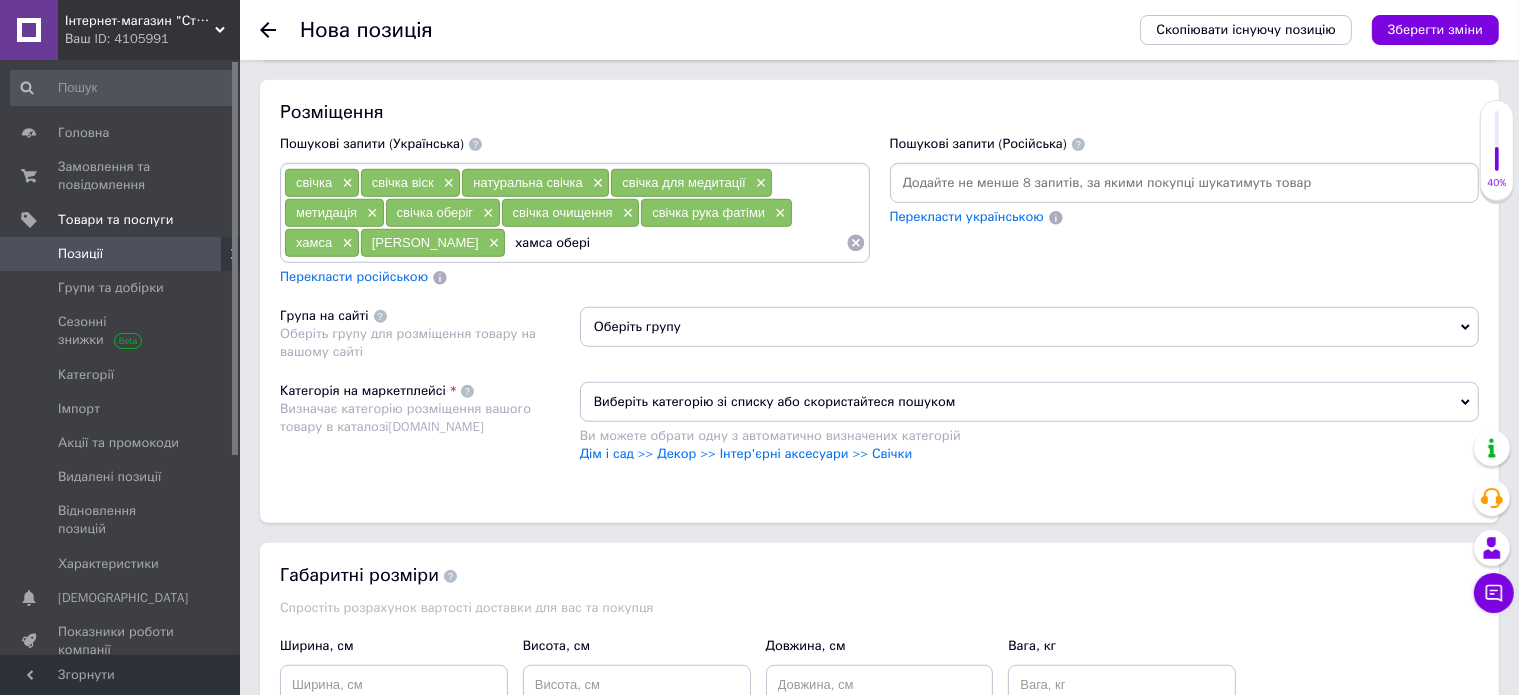 type on "хамса оберіг" 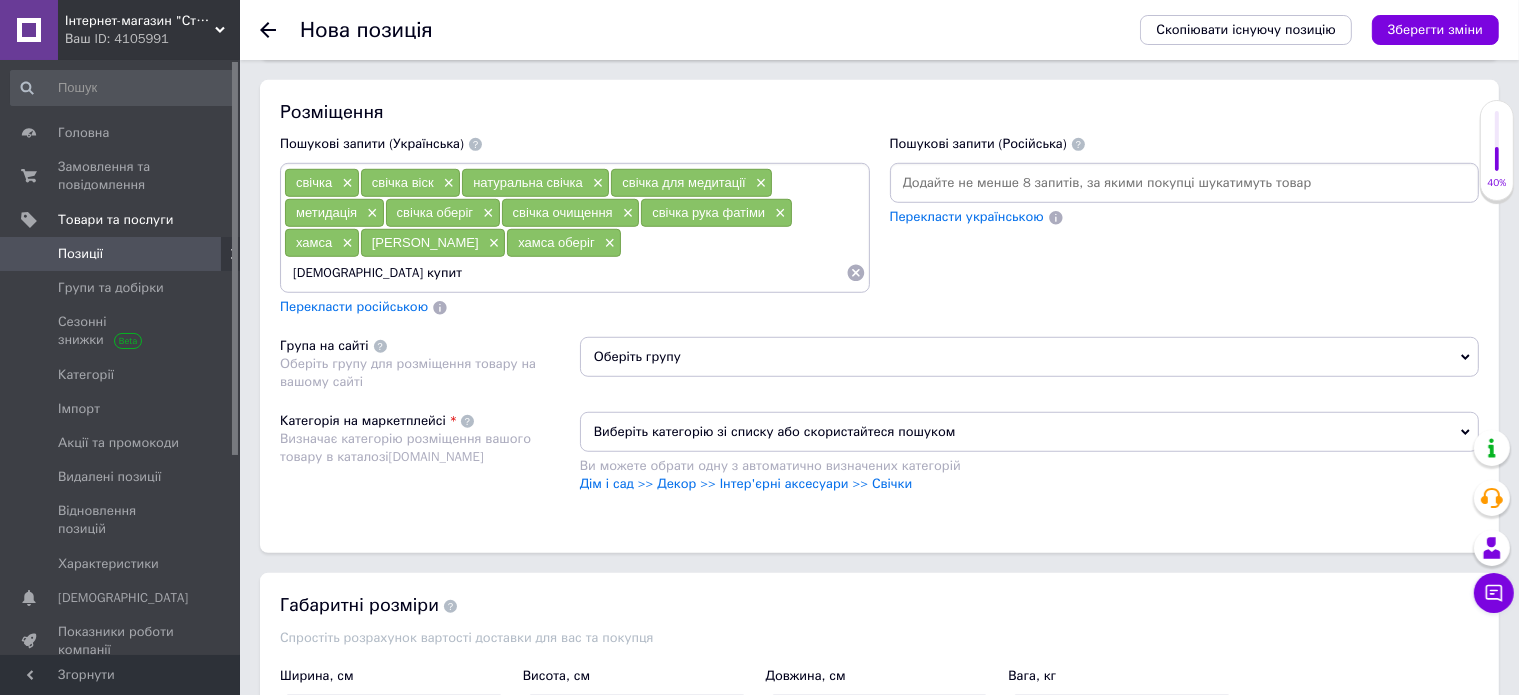 type on "хамса купити" 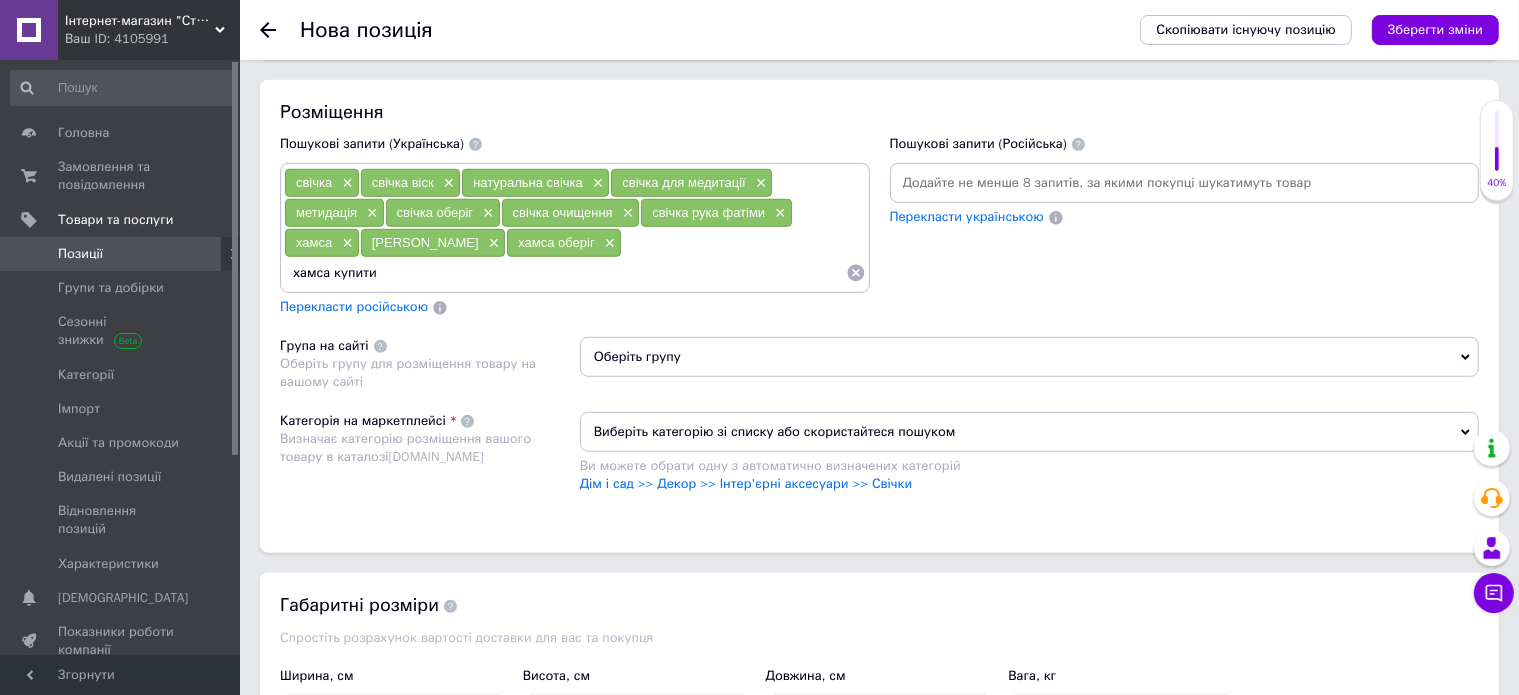 type 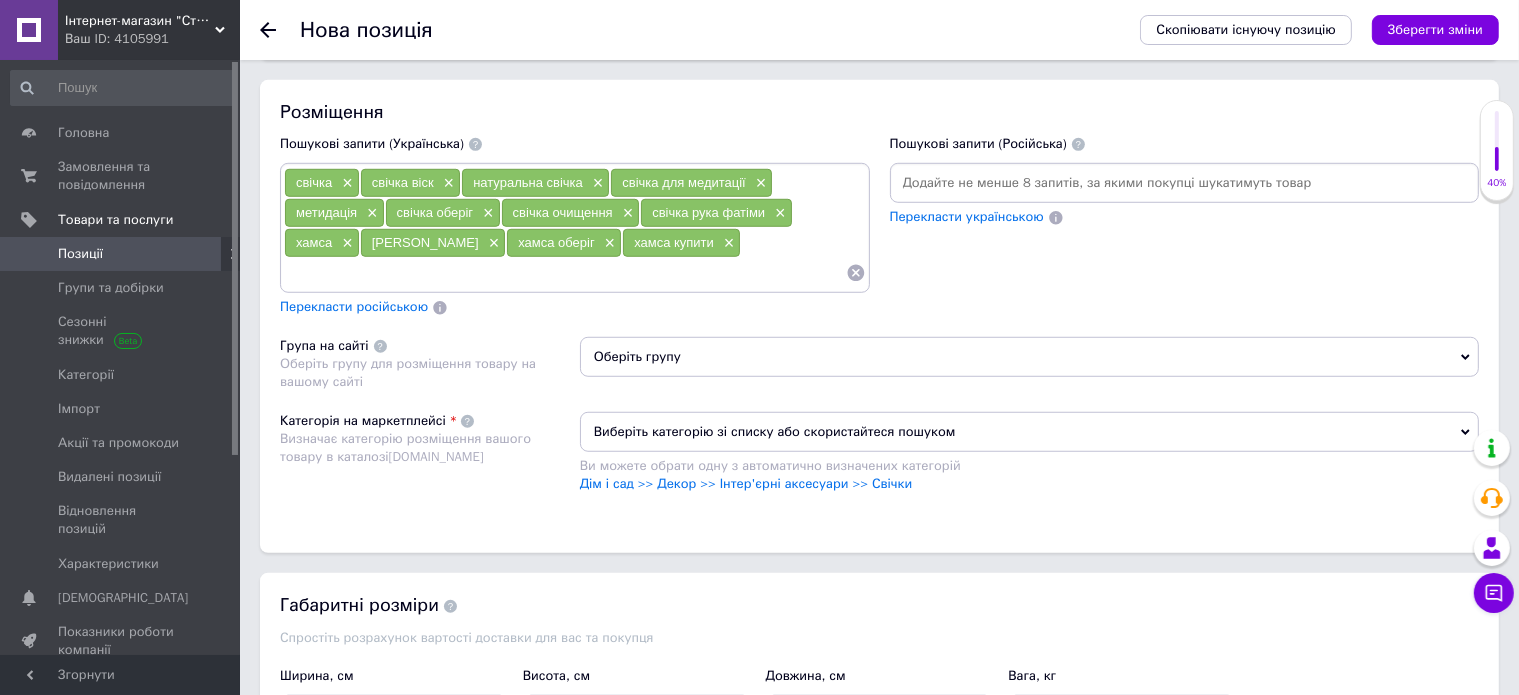 click on "Оберіть групу" at bounding box center (1029, 357) 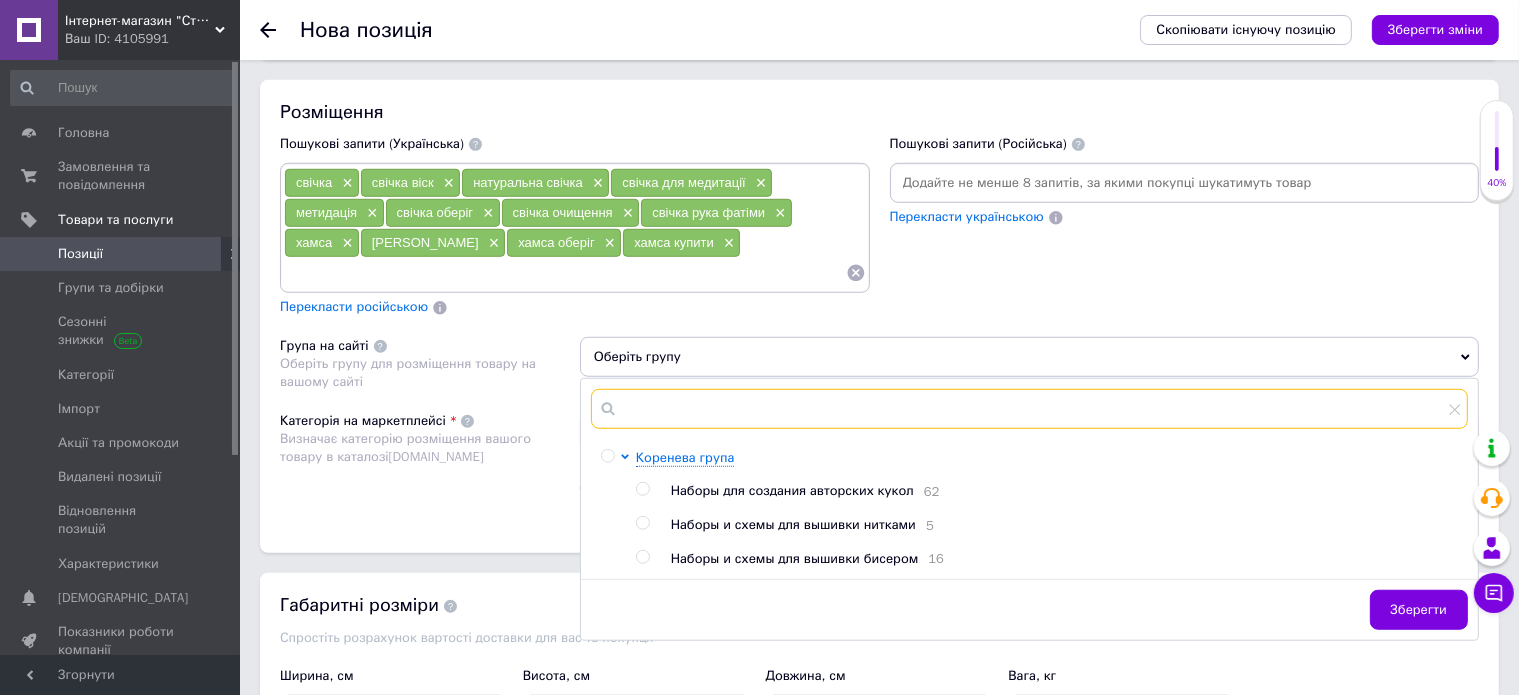 click at bounding box center [1029, 409] 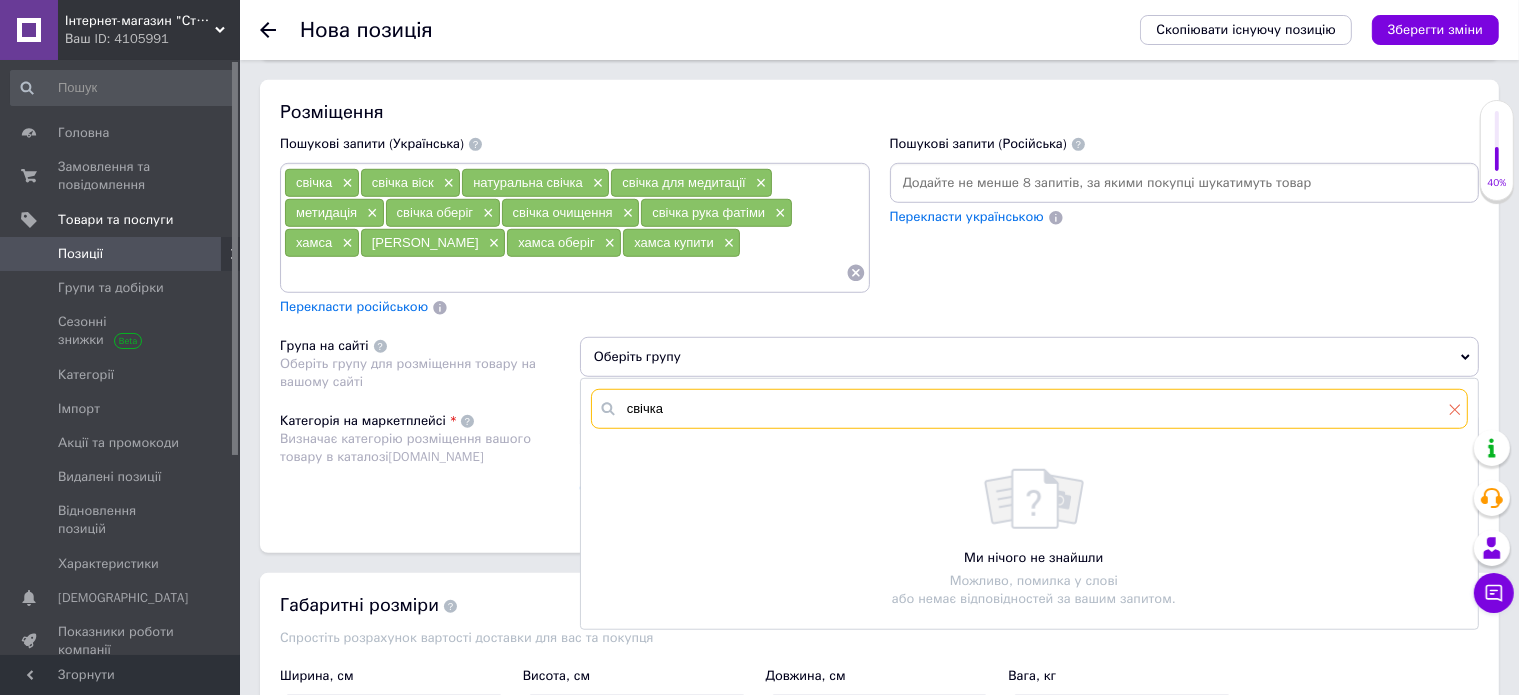 type on "свічка" 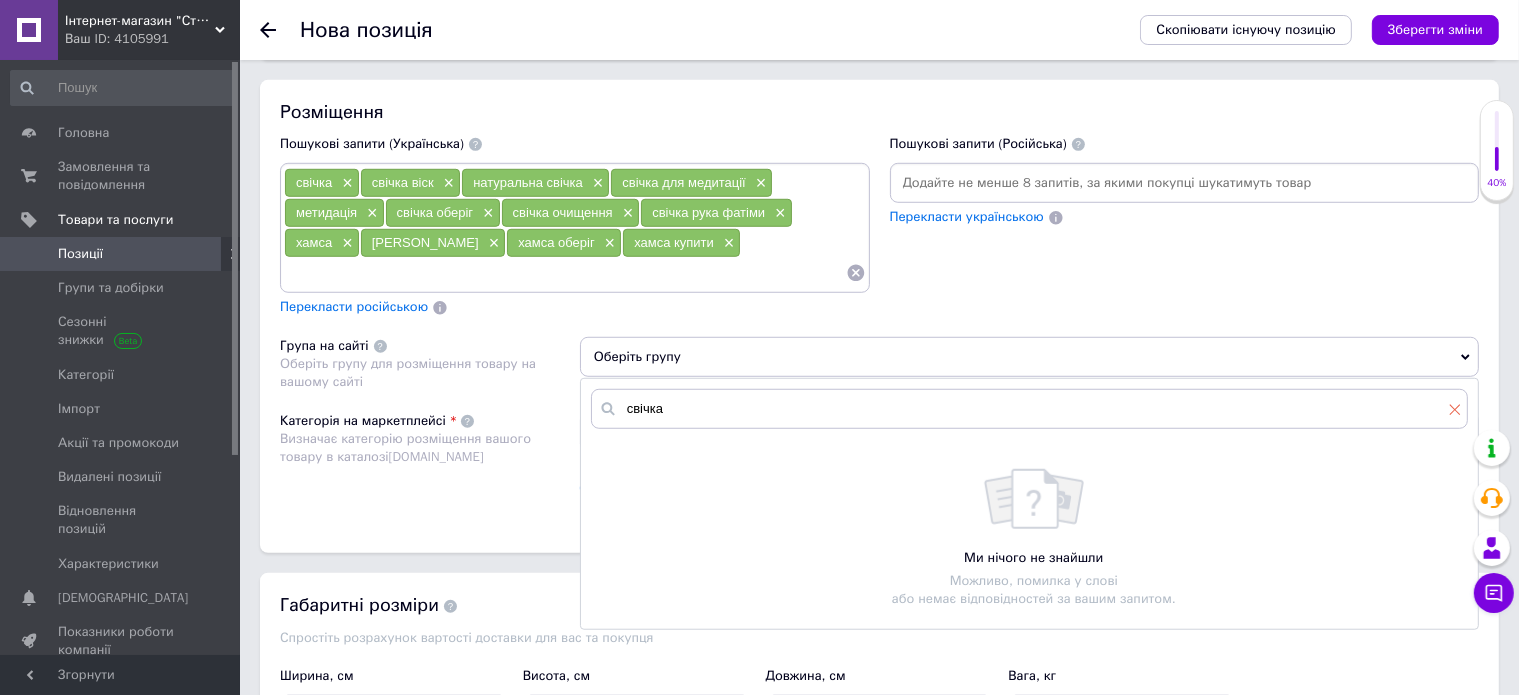 click 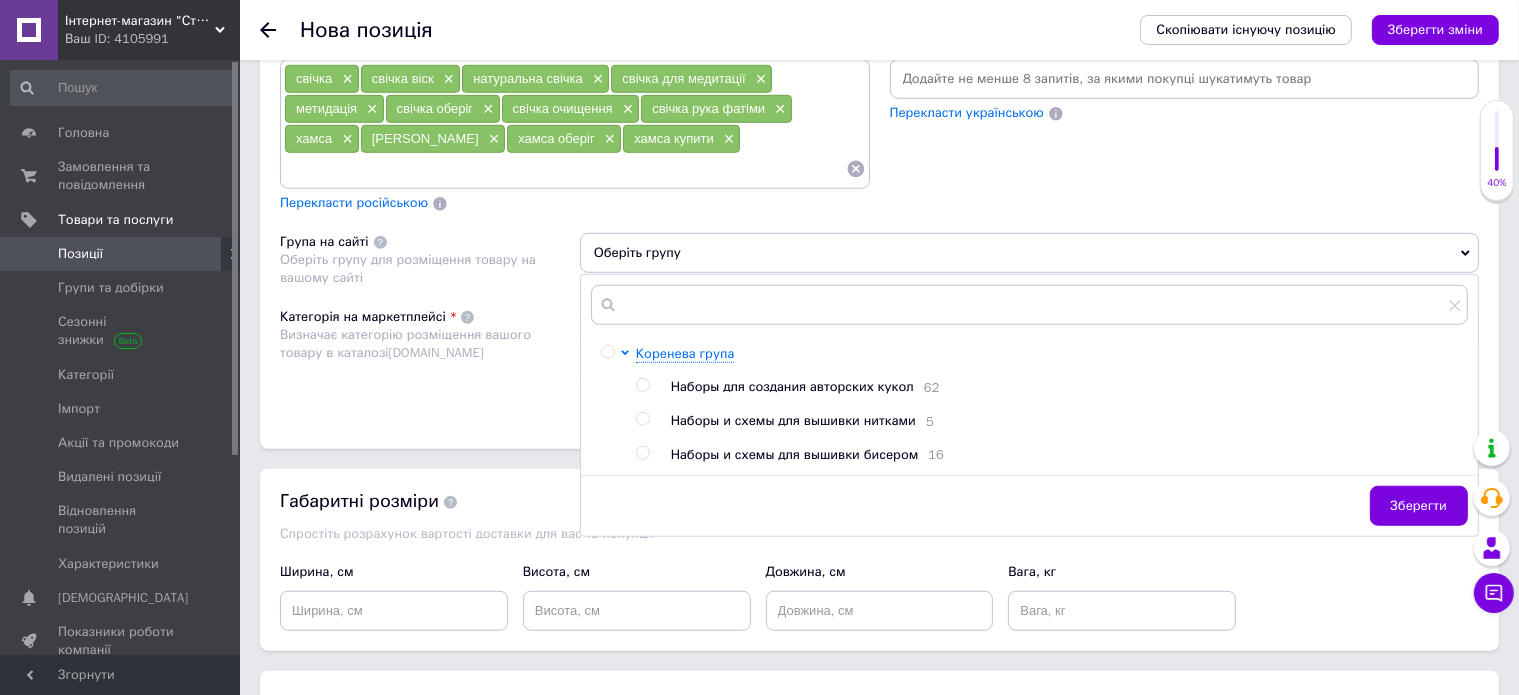 scroll, scrollTop: 1600, scrollLeft: 0, axis: vertical 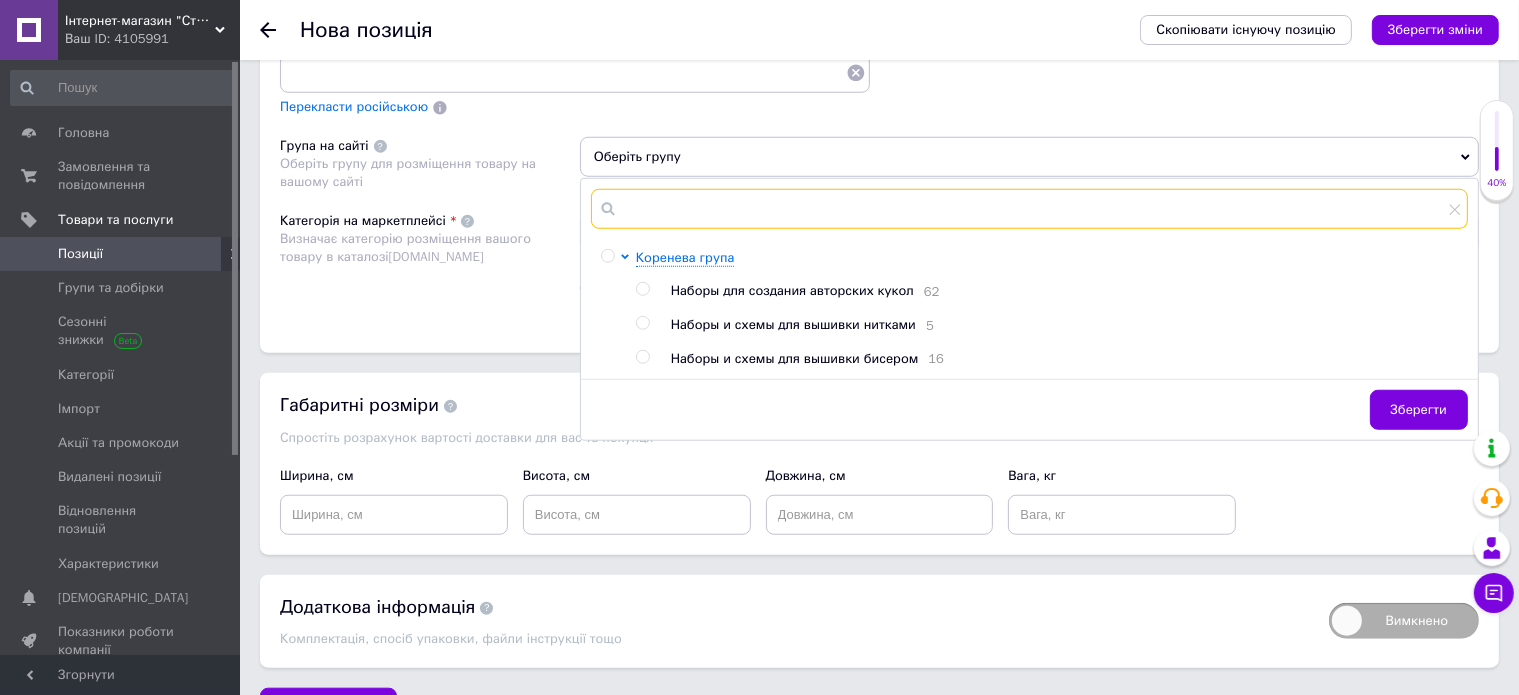 click at bounding box center [1029, 209] 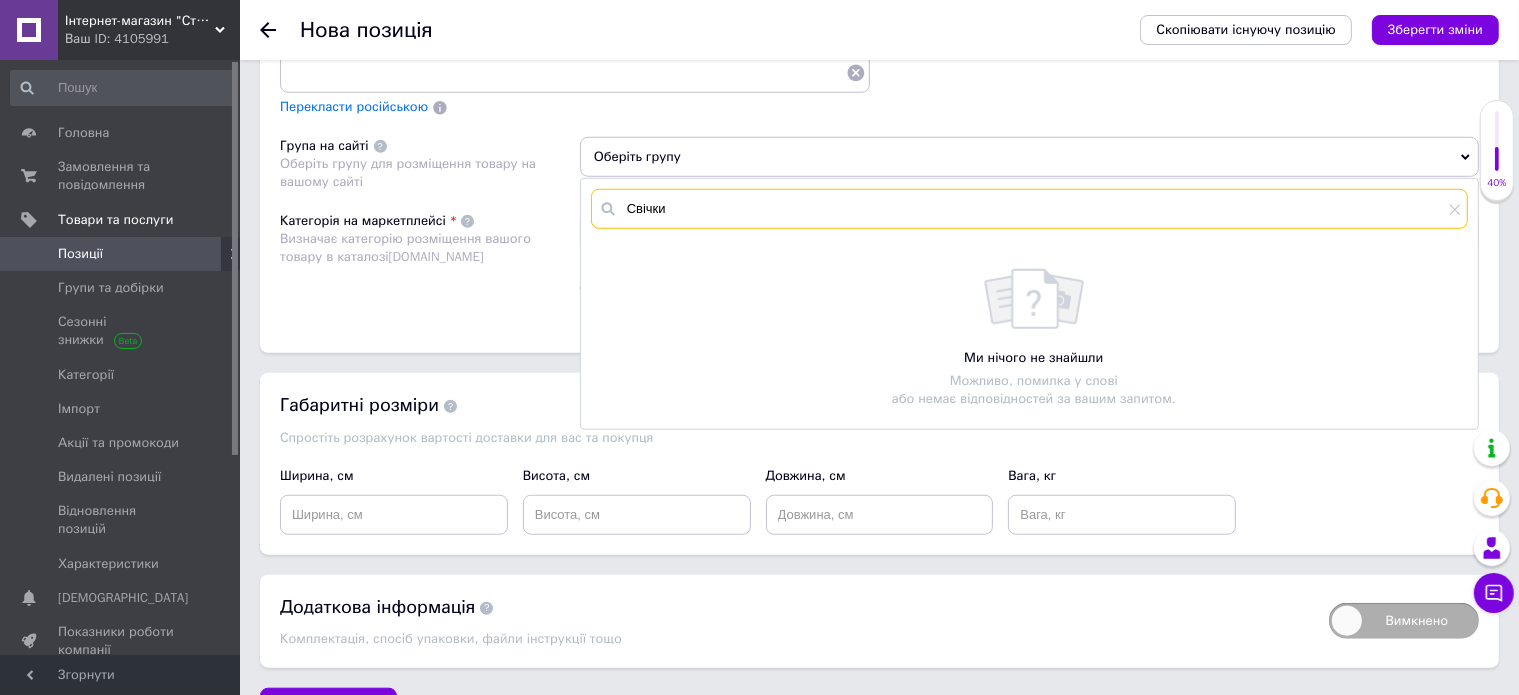 type on "Свічки" 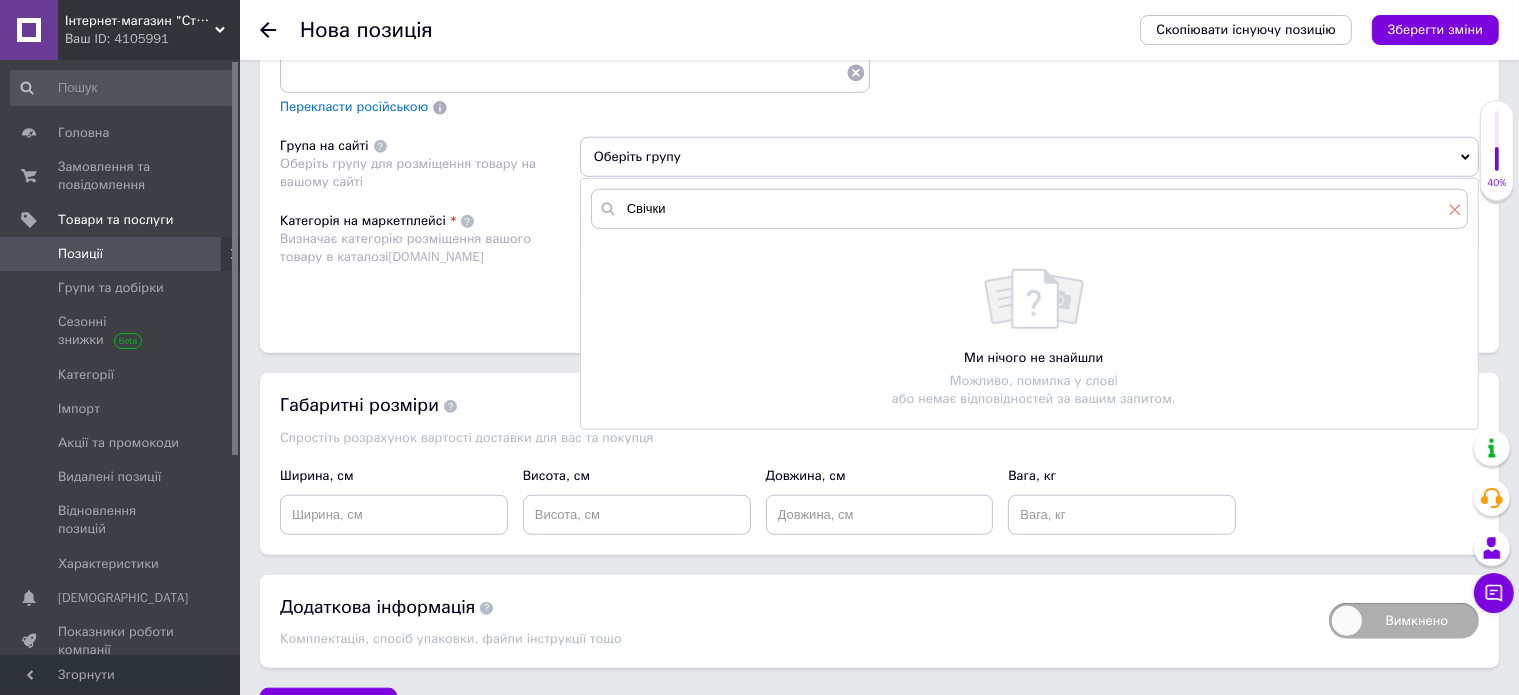 click 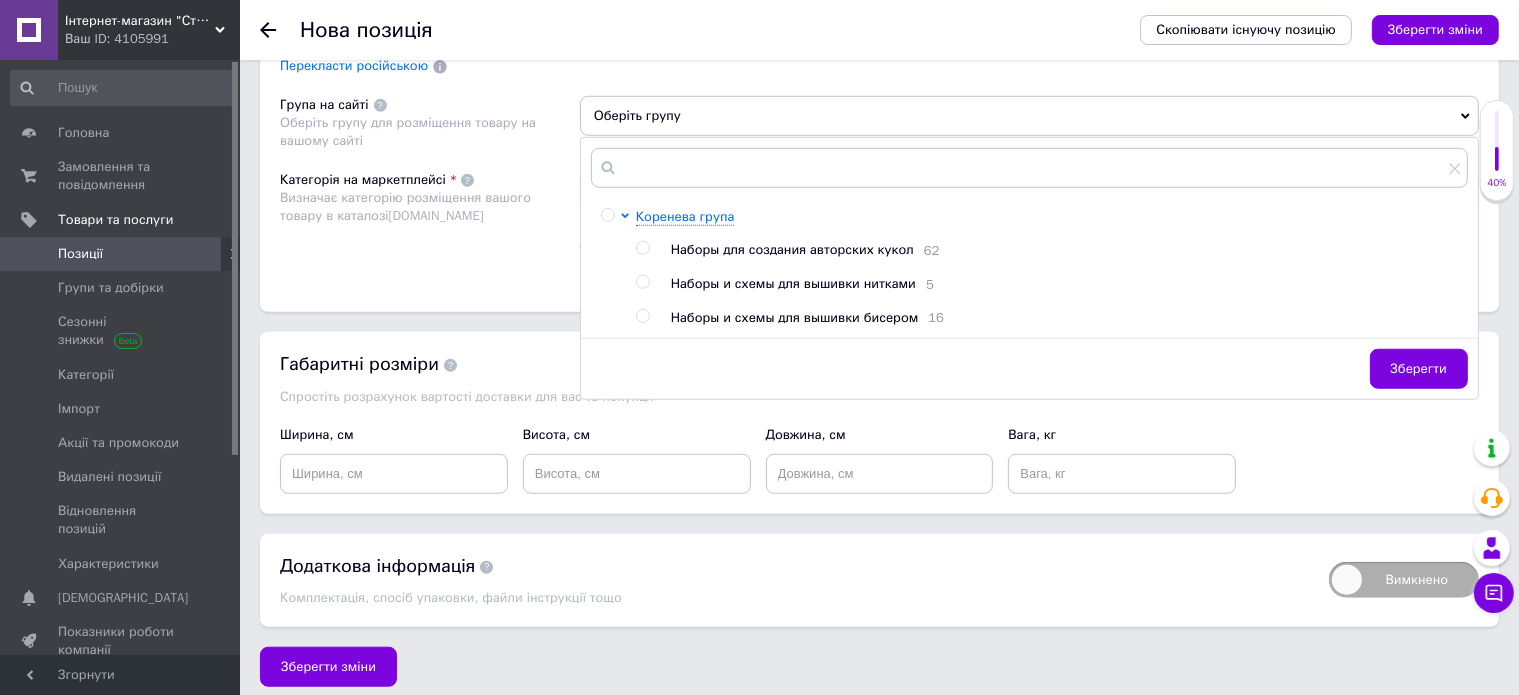 scroll, scrollTop: 1643, scrollLeft: 0, axis: vertical 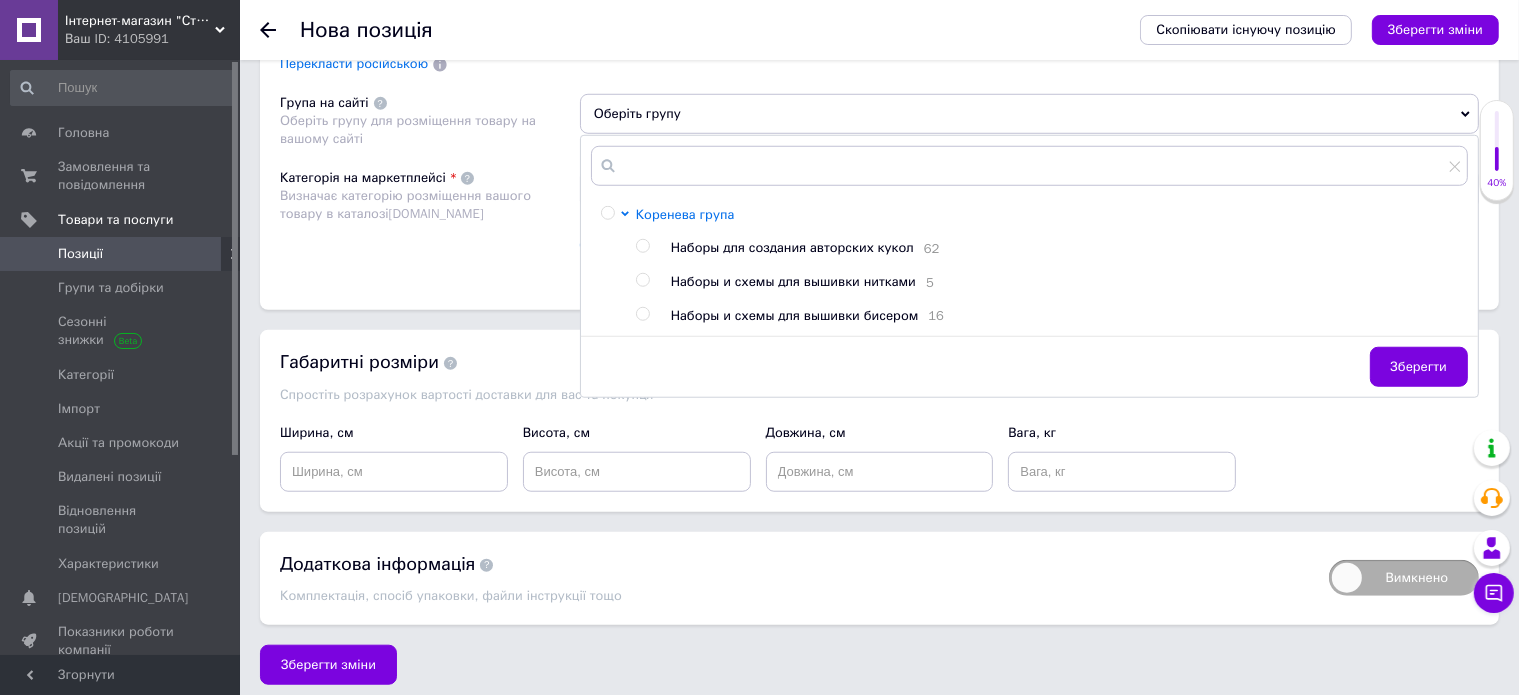 click at bounding box center (628, 266) 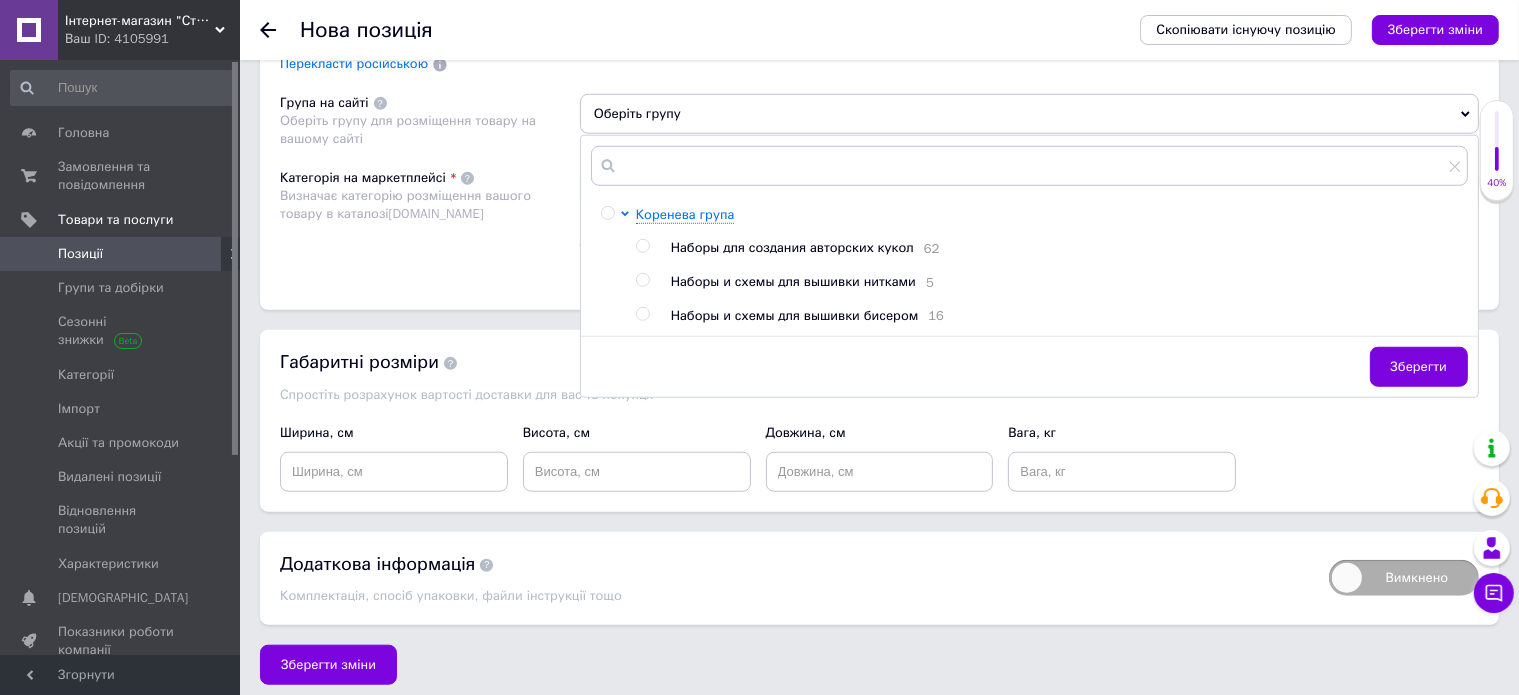 click on "Зберегти" at bounding box center (1029, 372) 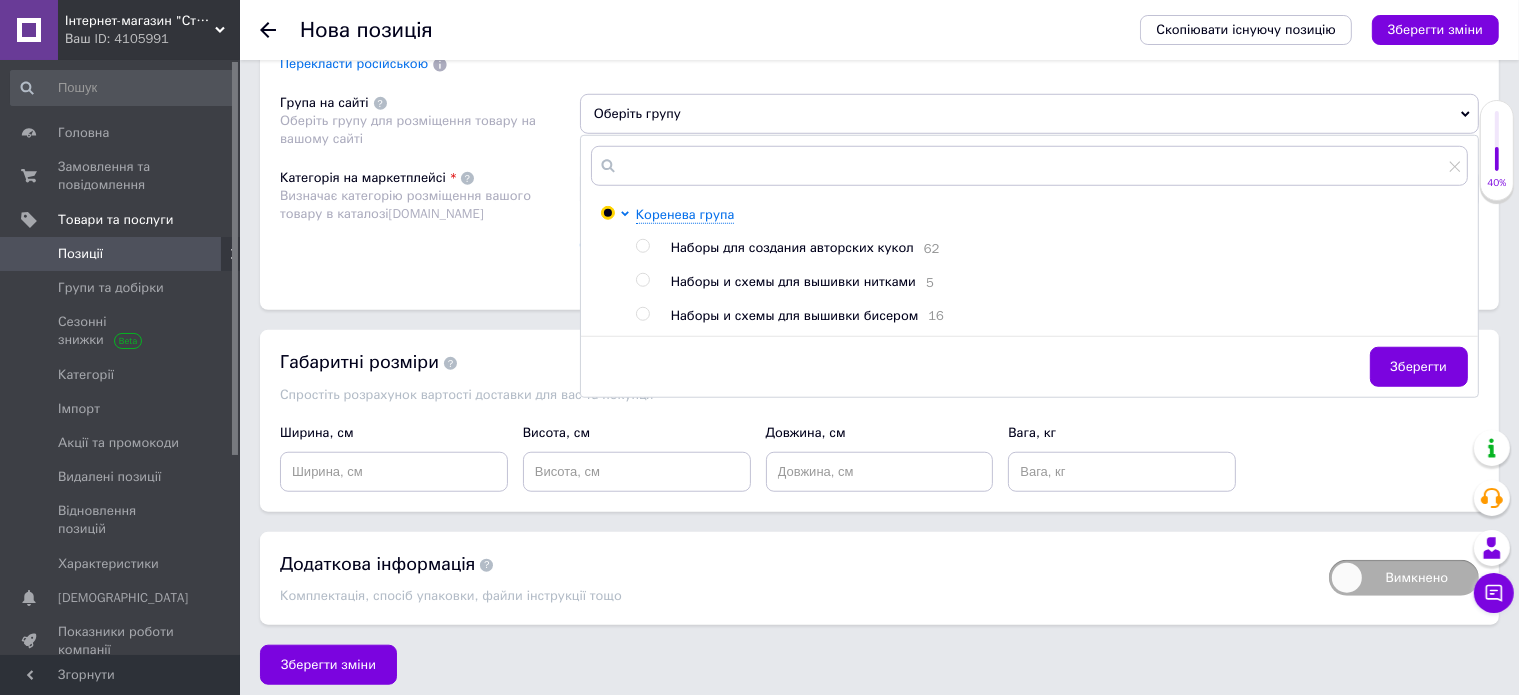 radio on "true" 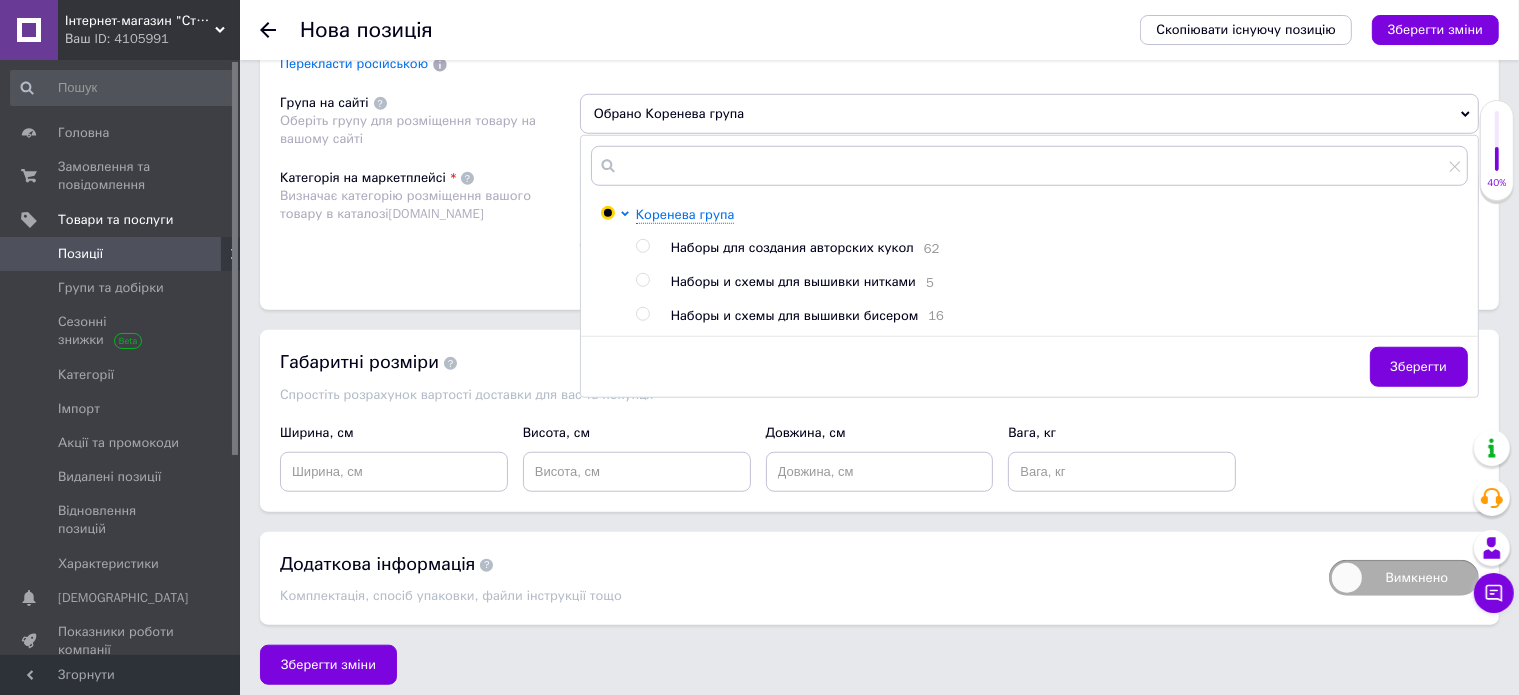 click at bounding box center (607, 213) 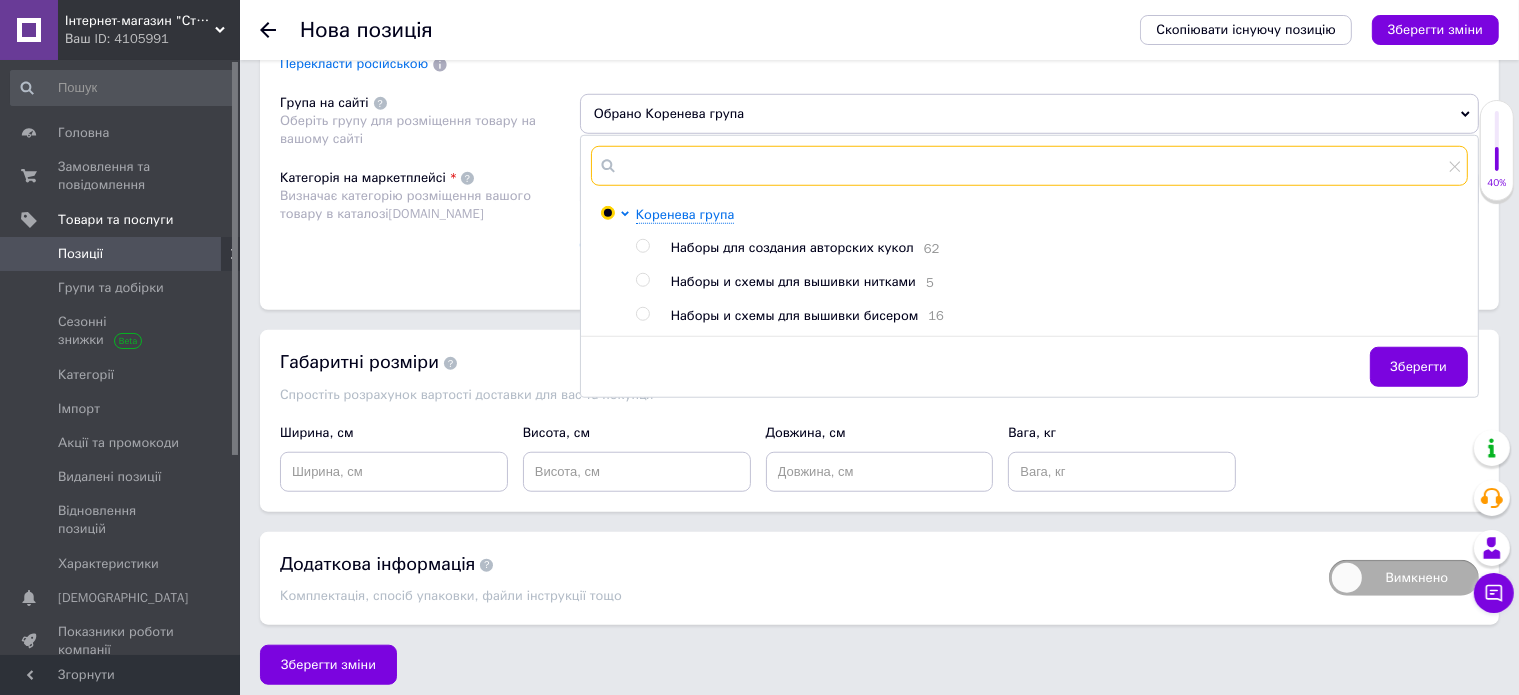 click at bounding box center [1029, 166] 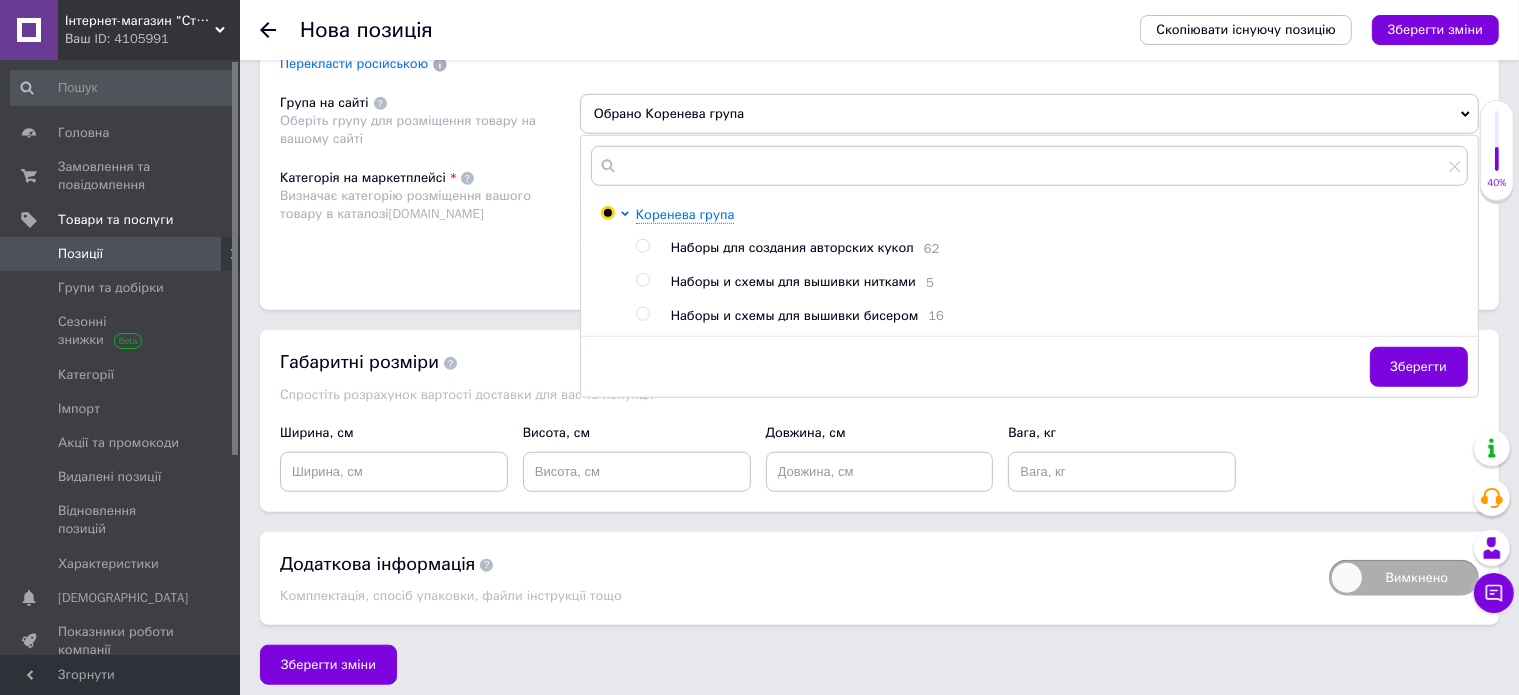 click at bounding box center [607, 213] 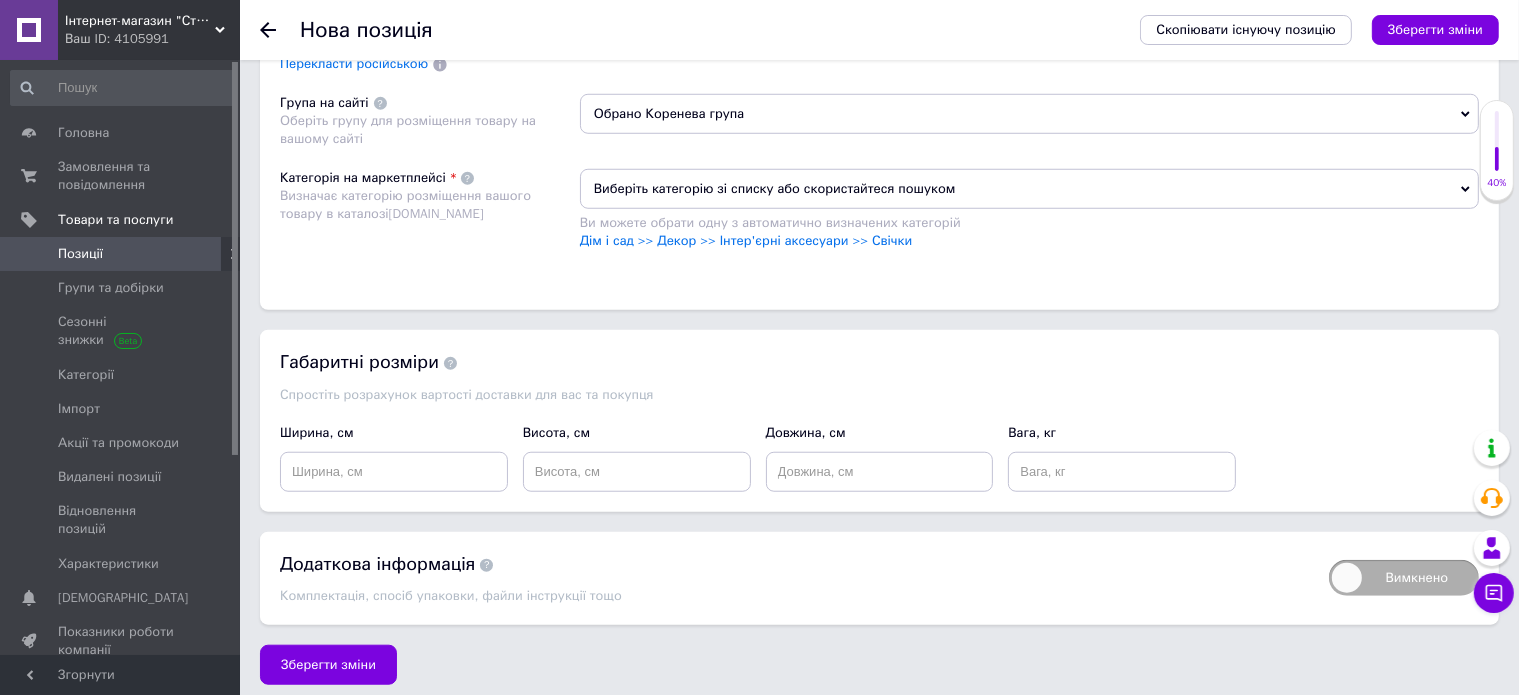 click on "Виберіть категорію зі списку або скористайтеся пошуком" at bounding box center [1029, 189] 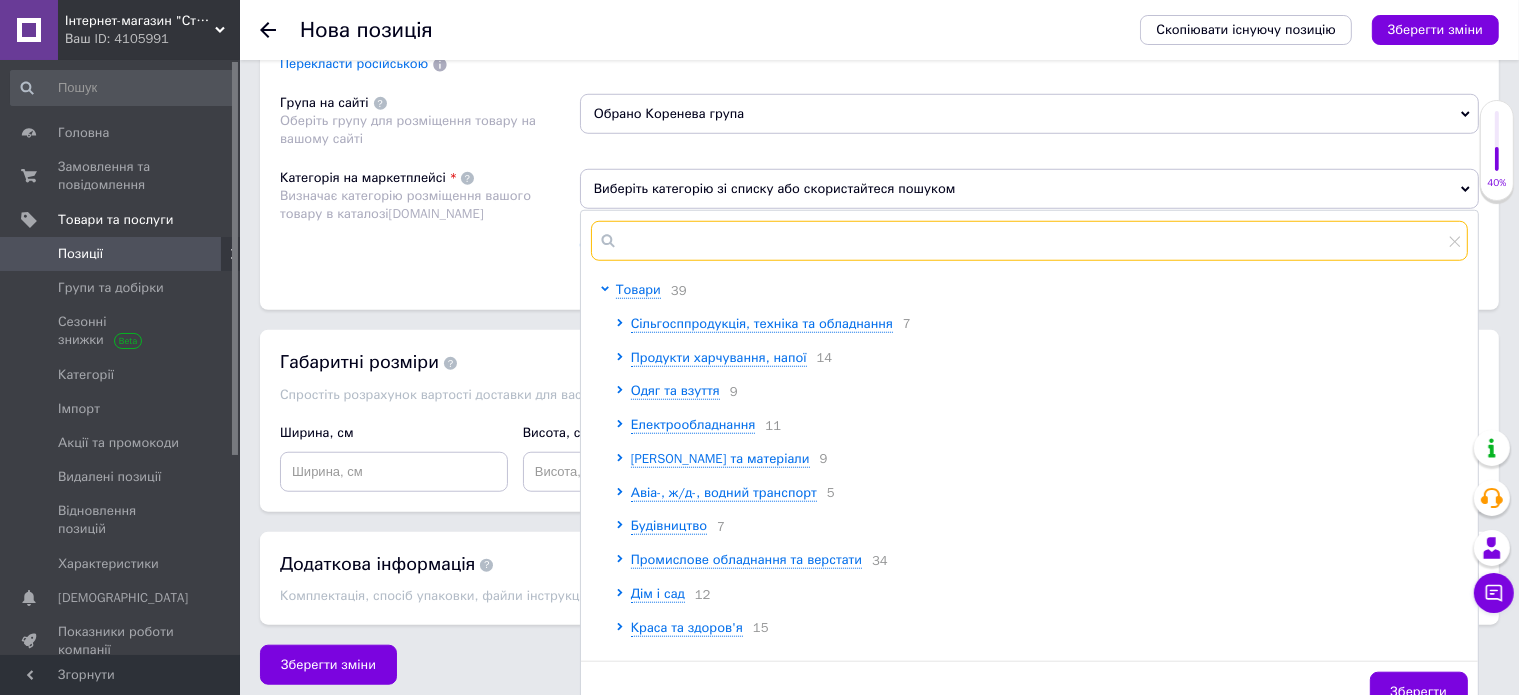 click at bounding box center (1029, 241) 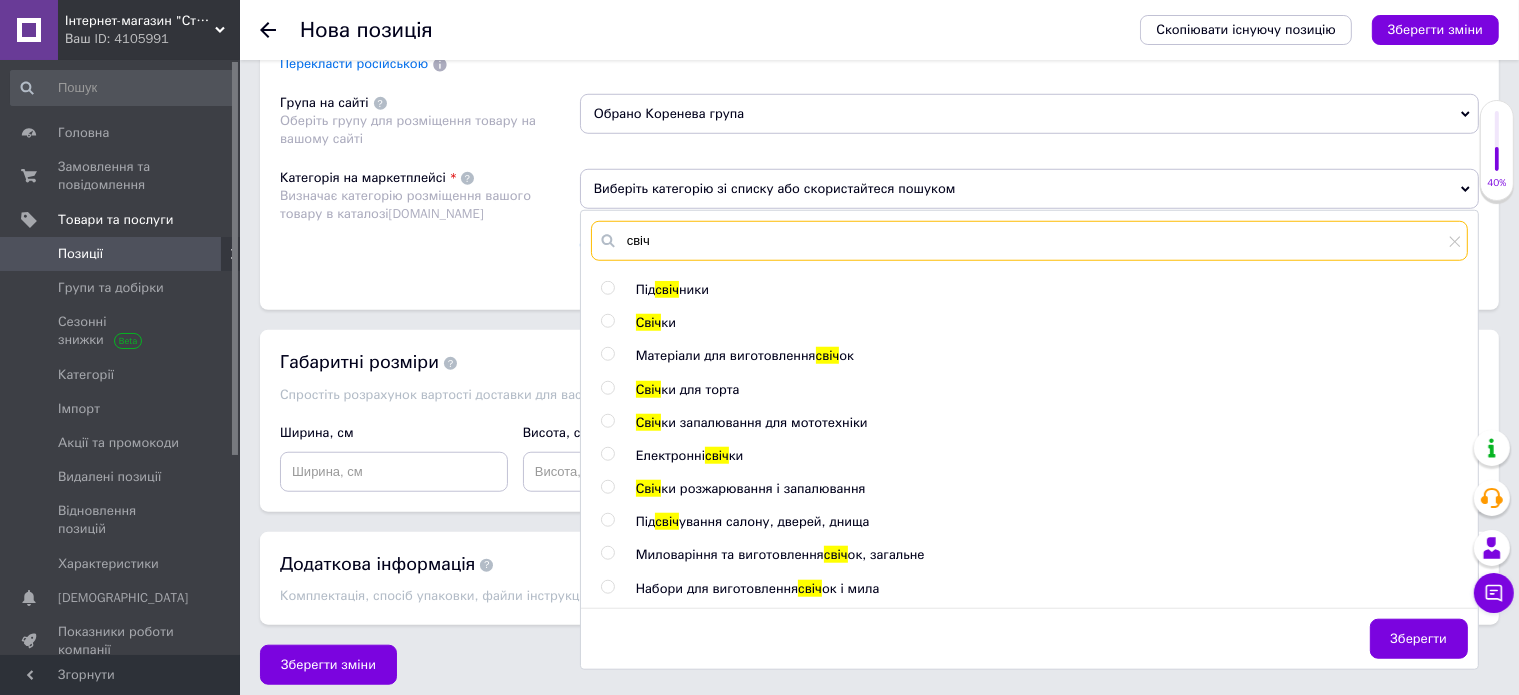 type on "свіч" 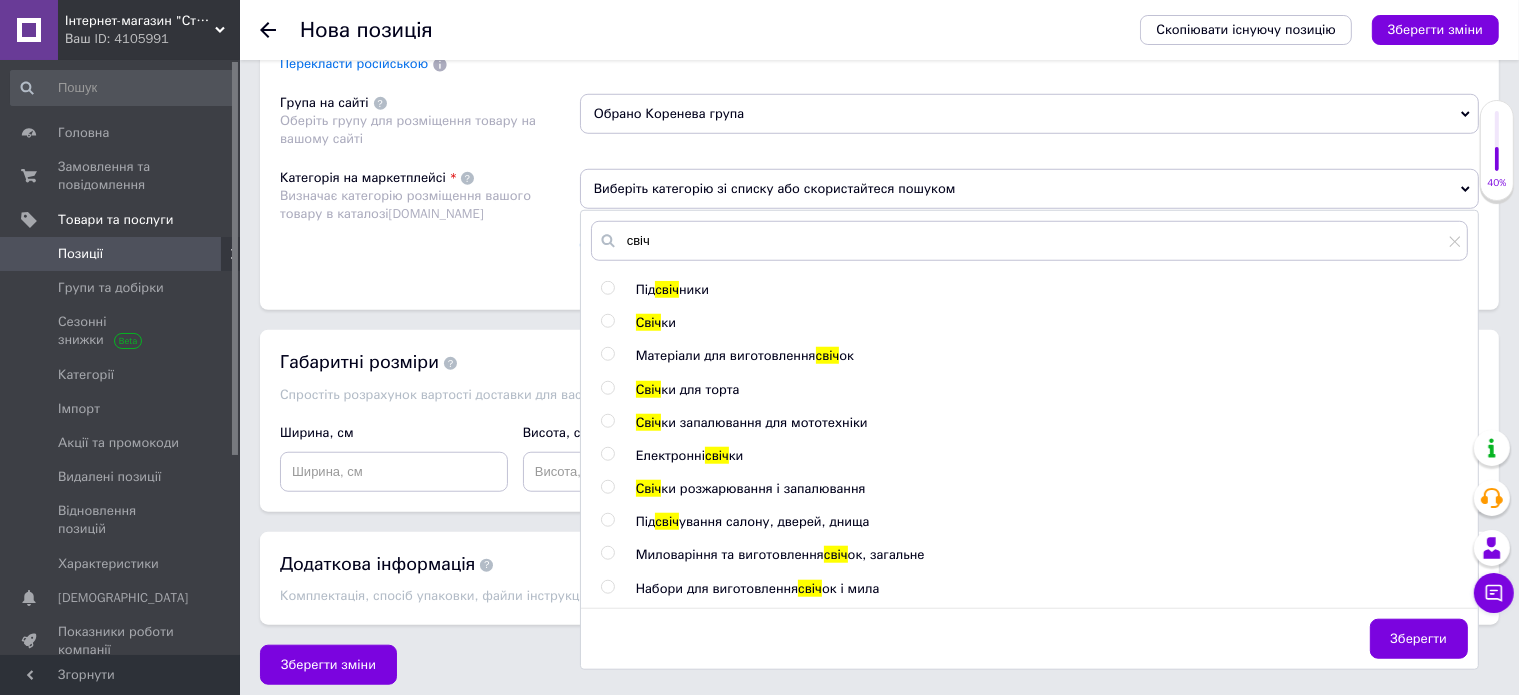 click on "Під свіч ники Свіч ки Матеріали для виготовлення  свіч ок Свіч ки для торта Свіч ки запалювання для мототехніки Електронні  свіч ки Свіч ки розжарювання і запалювання Під свіч ування салону, дверей, днища Миловаріння та виготовлення  свіч ок, загальне Набори для виготовлення  свіч ок і мила" 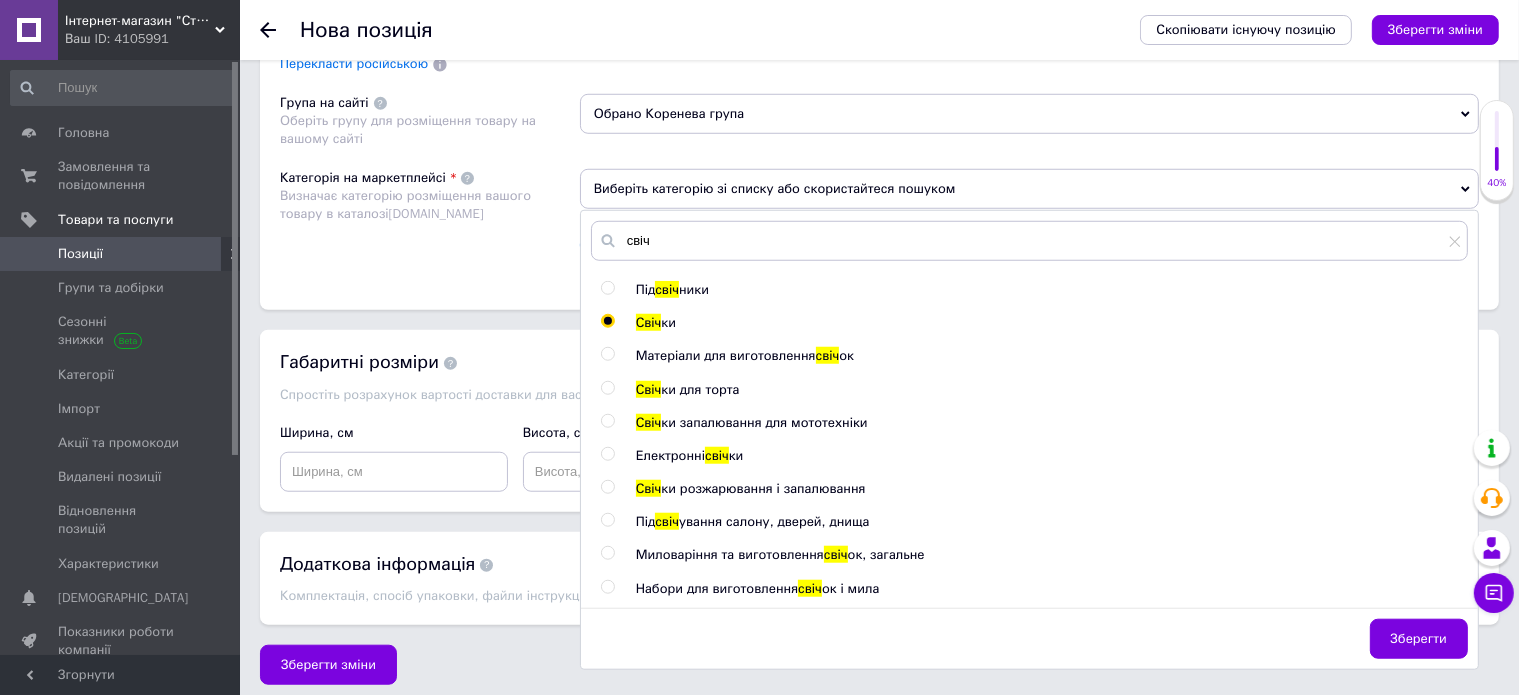 radio on "true" 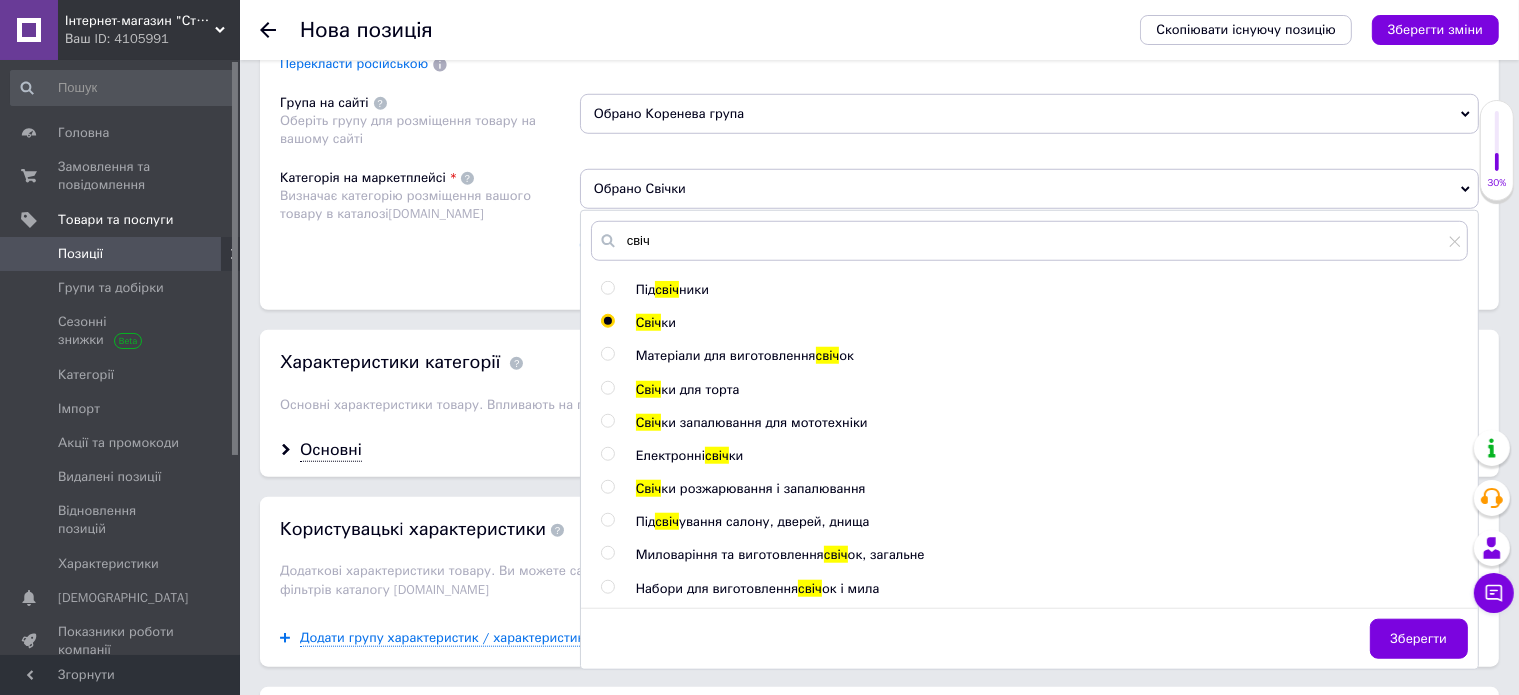 click on "Категорія на маркетплейсі Визначає категорію розміщення вашого товару в каталозі  [DOMAIN_NAME]" at bounding box center [430, 219] 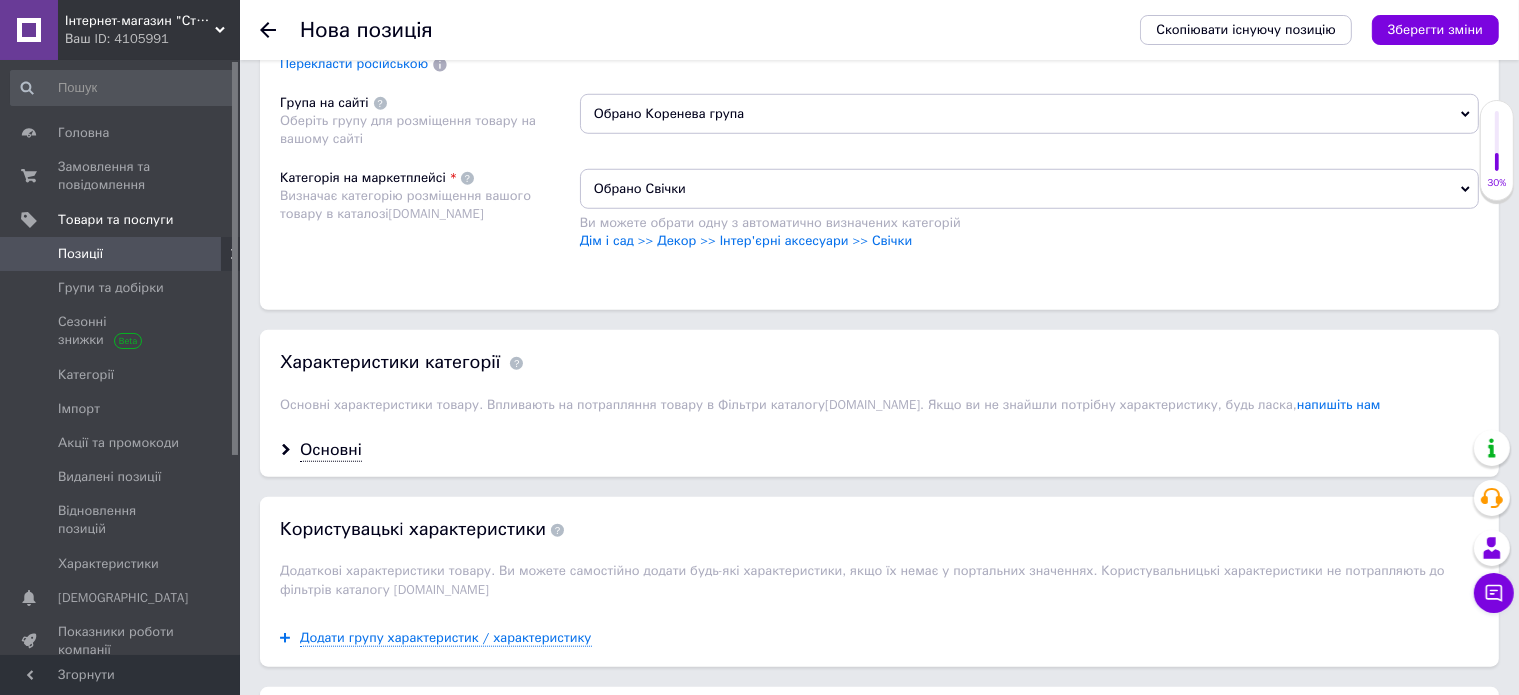 click on "Обрано Коренева група" at bounding box center (1029, 114) 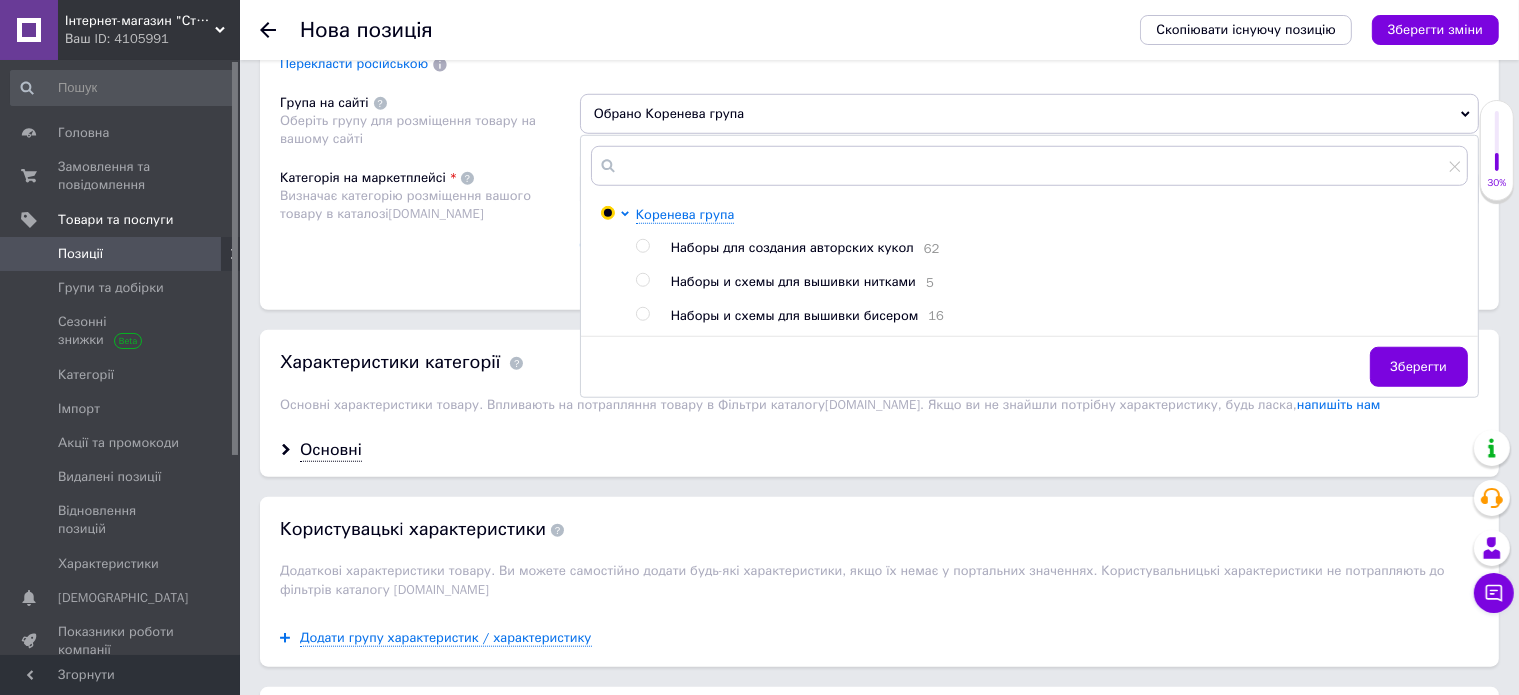click on "Категорія на маркетплейсі Визначає категорію розміщення вашого товару в каталозі  [DOMAIN_NAME]" at bounding box center (430, 219) 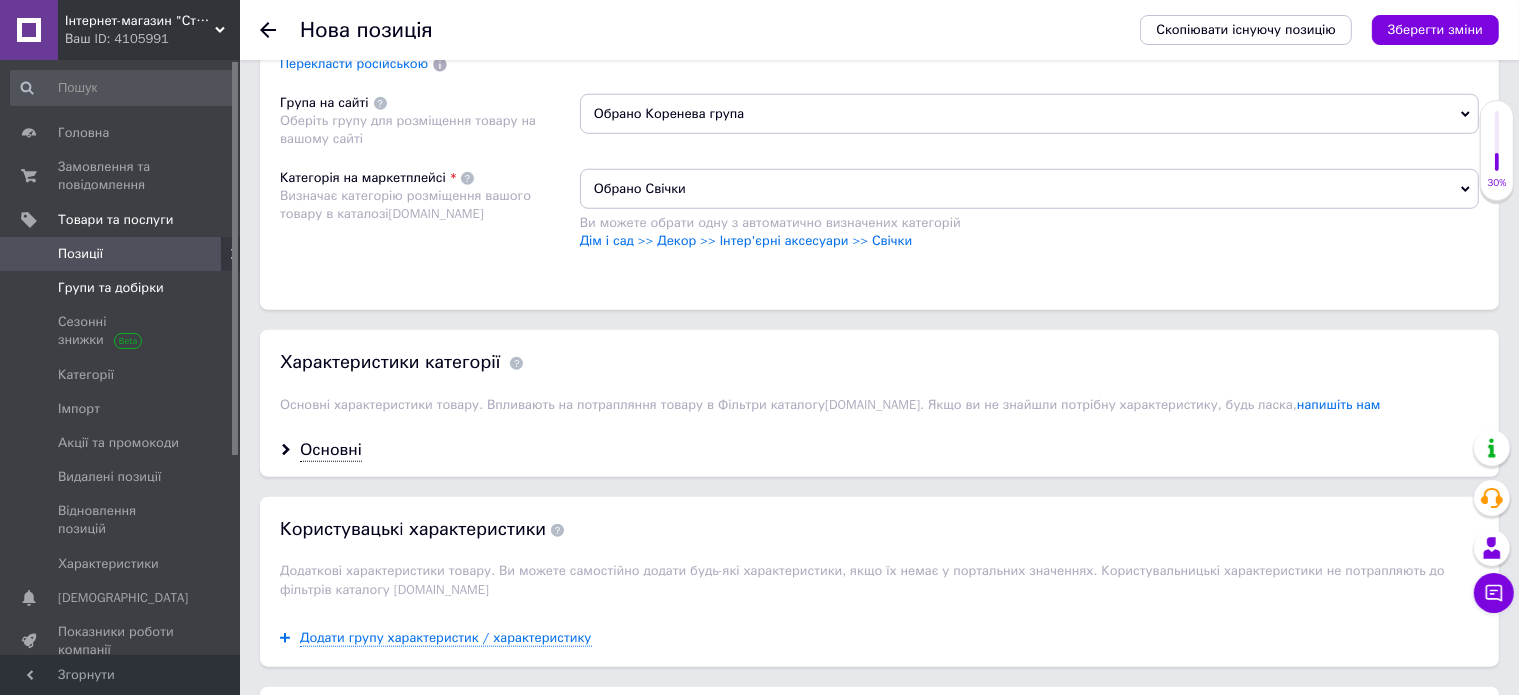 drag, startPoint x: 96, startPoint y: 356, endPoint x: 107, endPoint y: 287, distance: 69.87131 